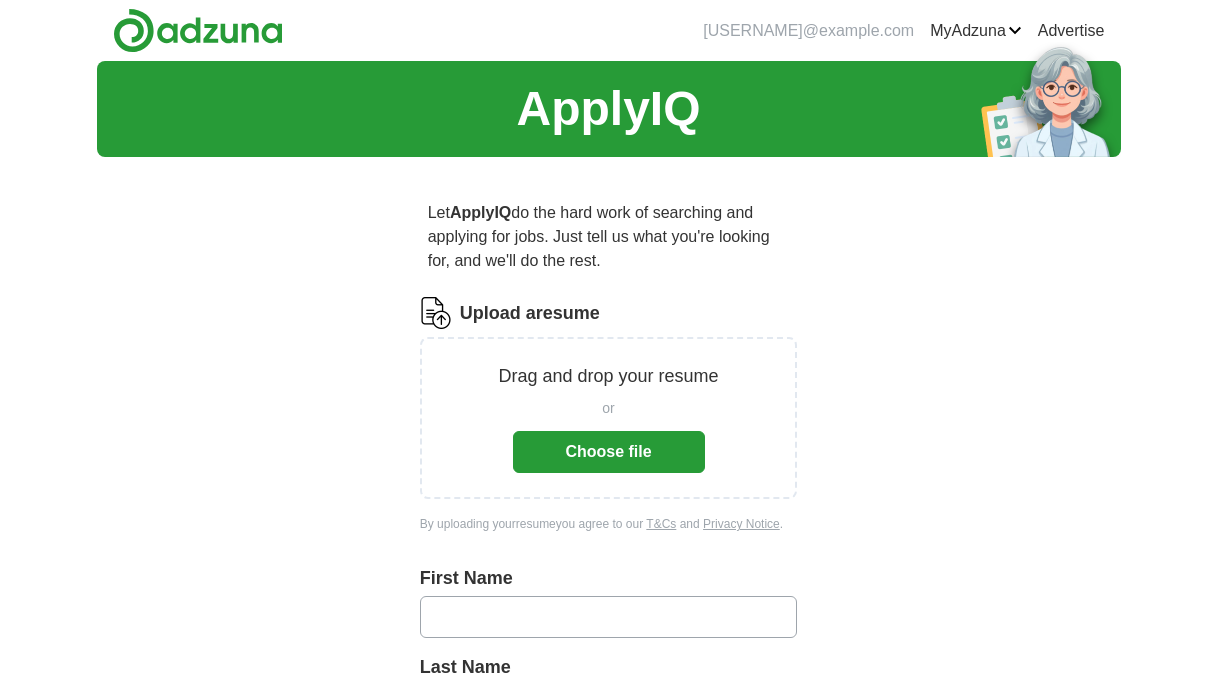 scroll, scrollTop: 0, scrollLeft: 0, axis: both 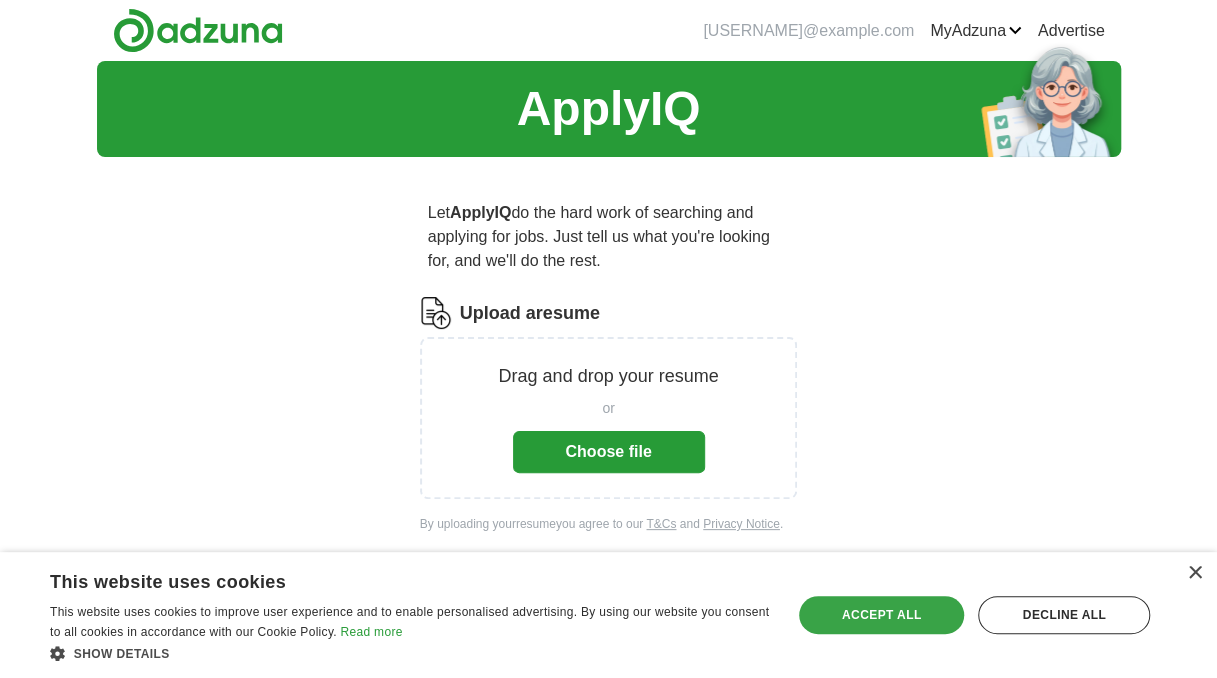 click on "Accept all" at bounding box center [882, 615] 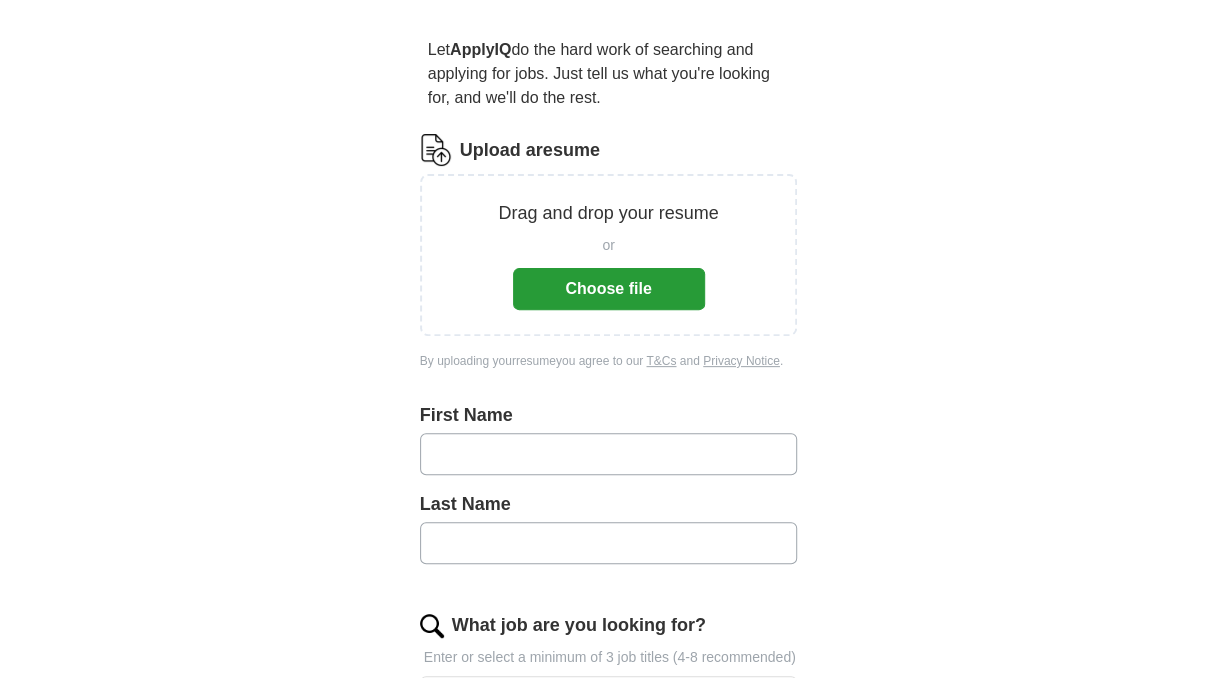 scroll, scrollTop: 169, scrollLeft: 0, axis: vertical 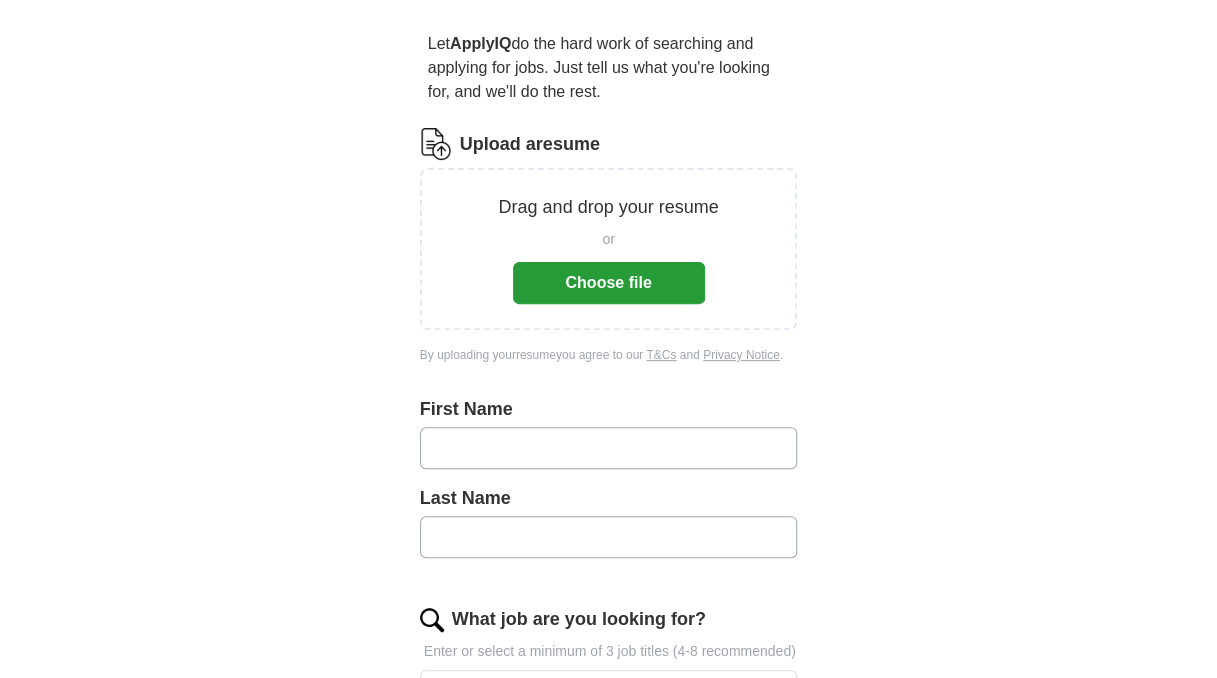 click at bounding box center (609, 448) 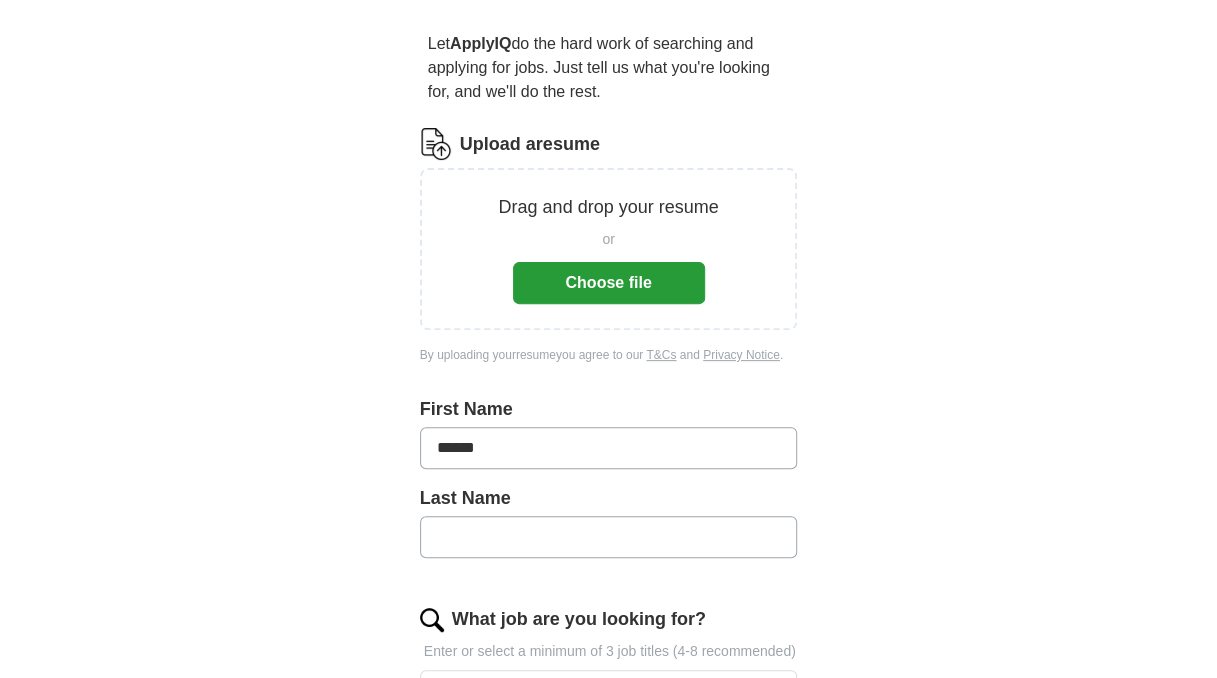 type on "******" 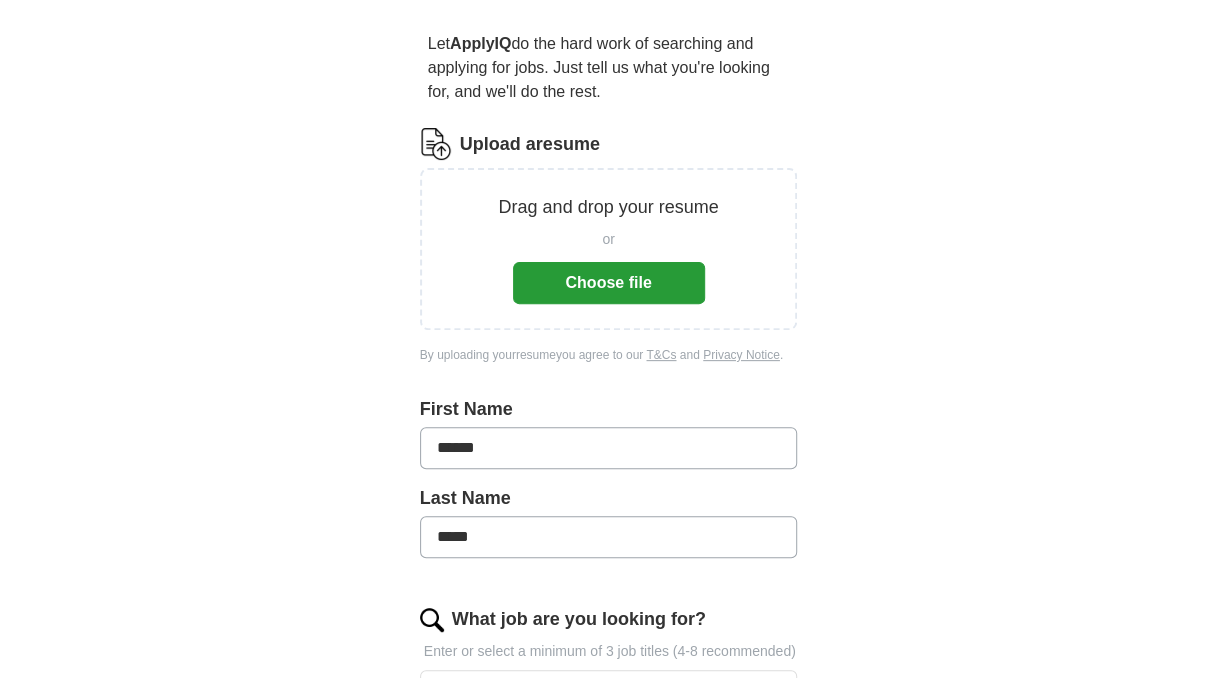 type on "*****" 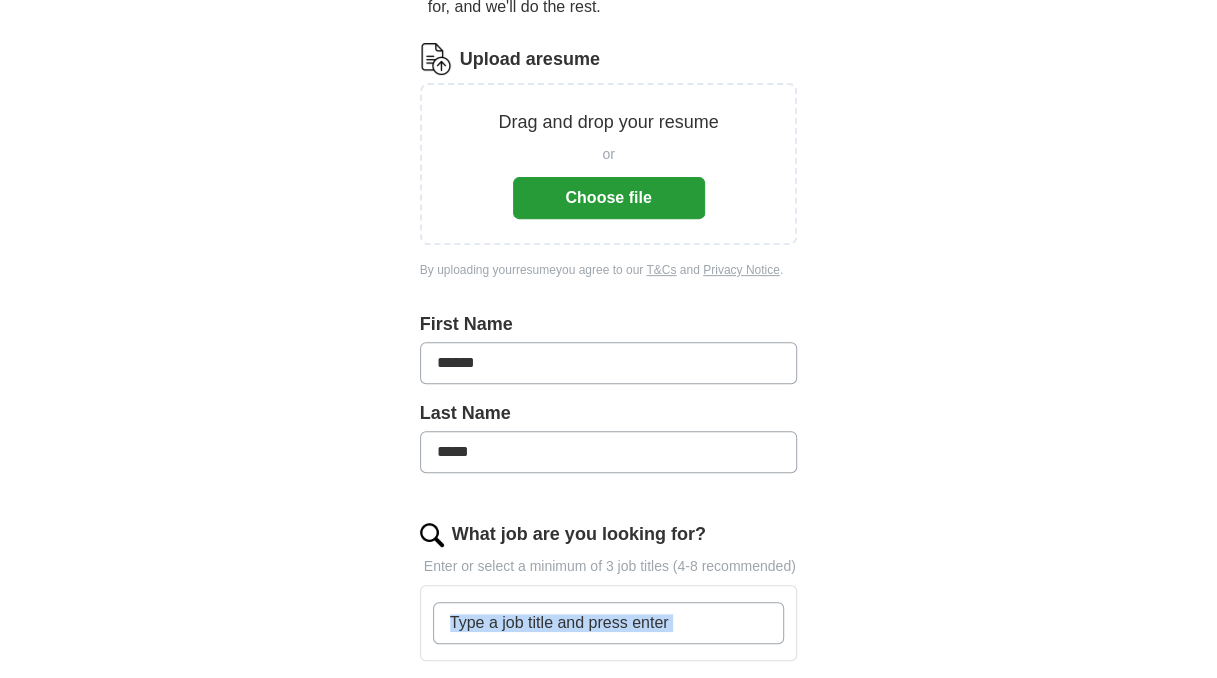 scroll, scrollTop: 339, scrollLeft: 0, axis: vertical 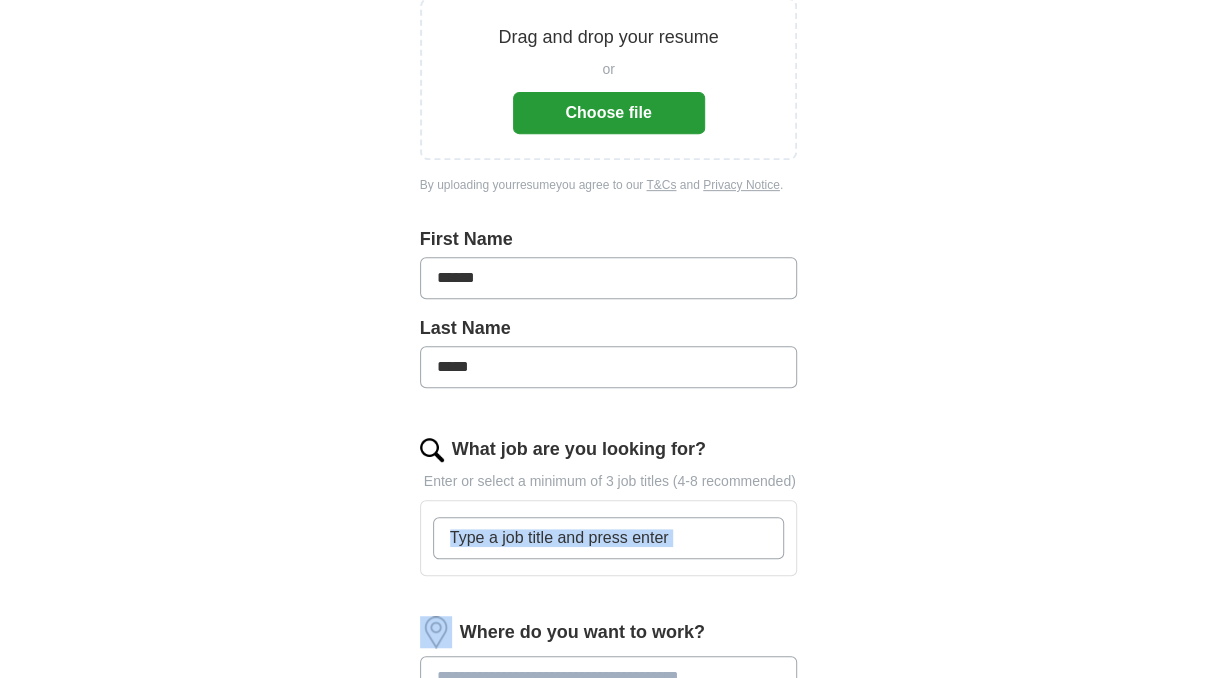 click on "What job are you looking for?" at bounding box center [609, 538] 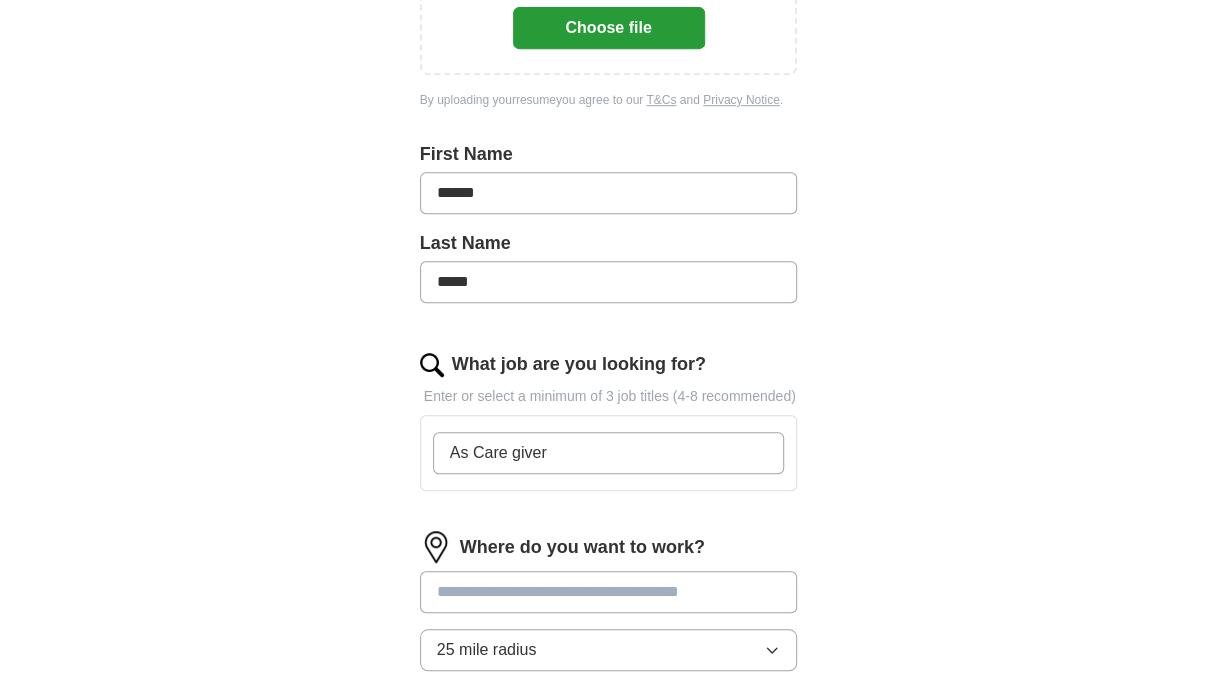 scroll, scrollTop: 508, scrollLeft: 0, axis: vertical 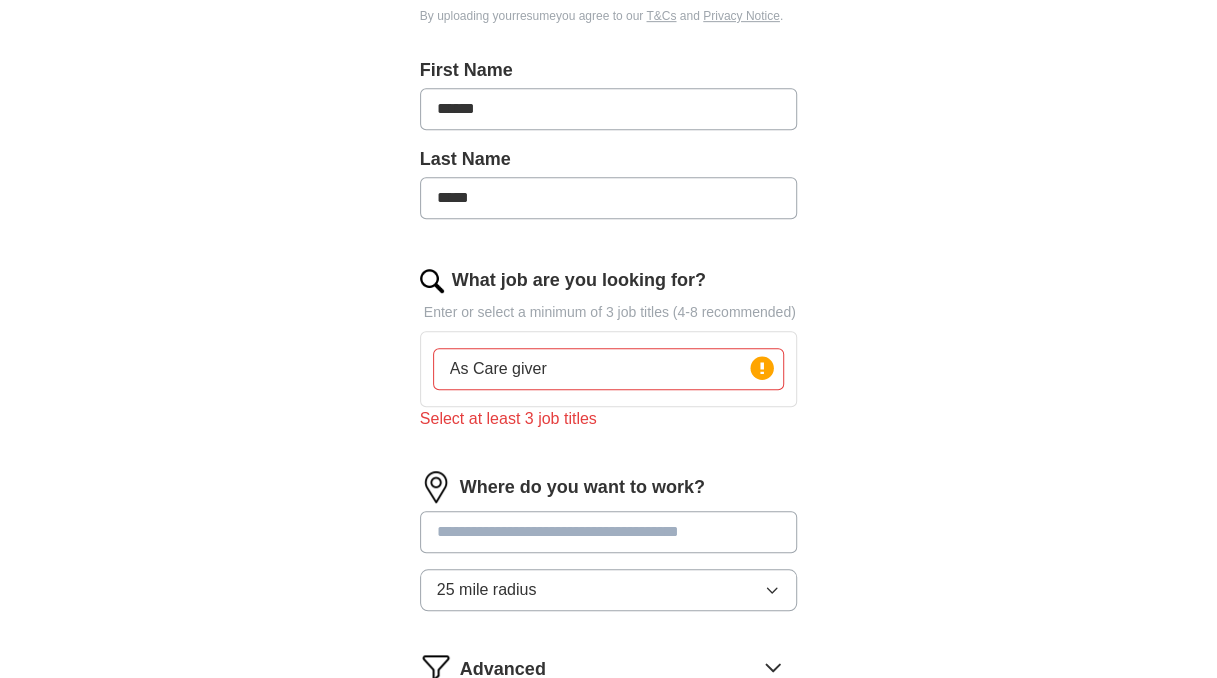 click on "Where do you want to work? 25 mile radius" at bounding box center [609, 549] 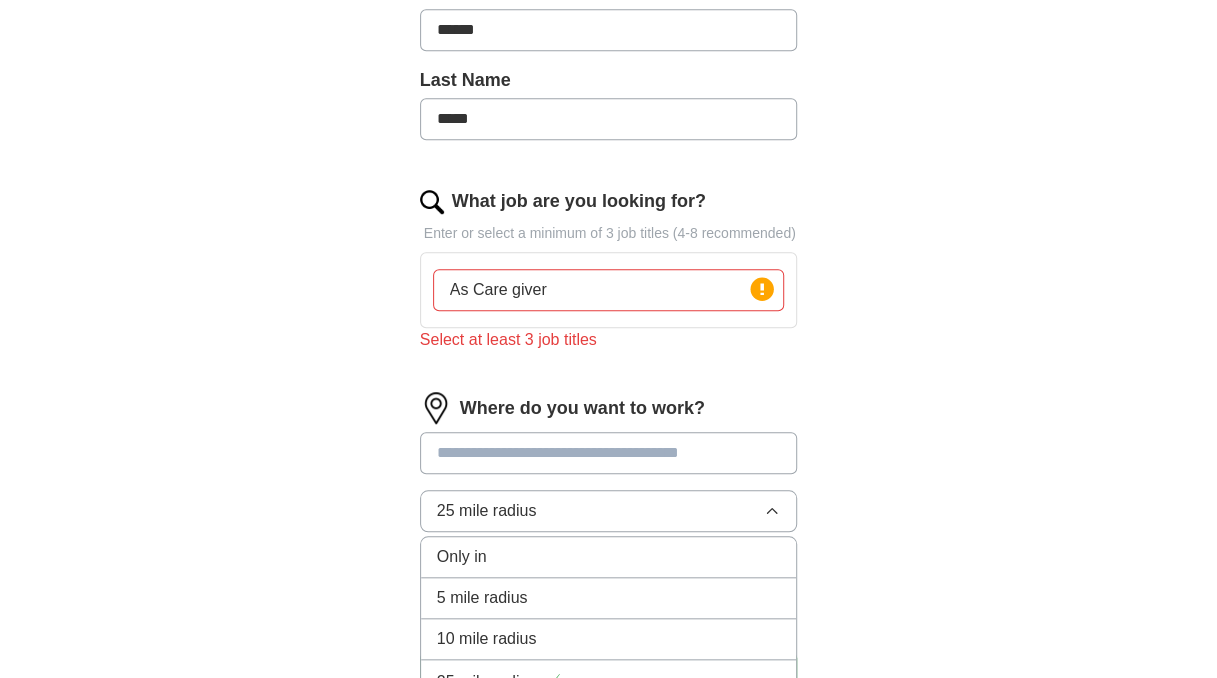 scroll, scrollTop: 593, scrollLeft: 0, axis: vertical 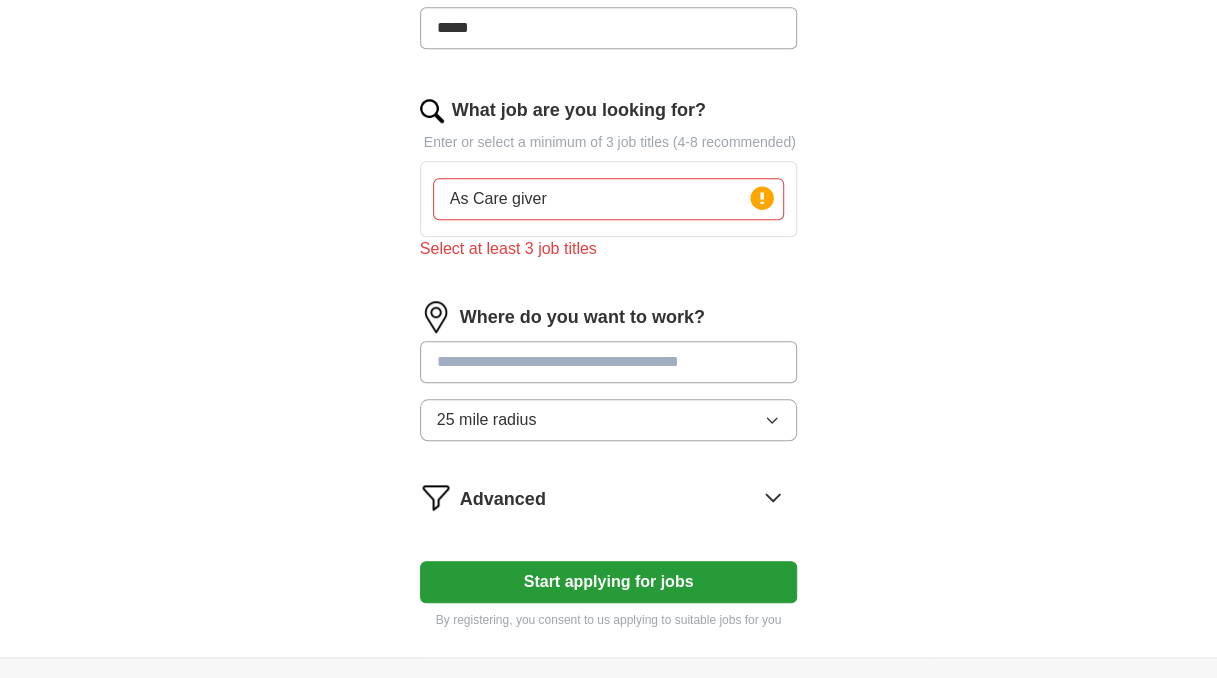 click on "25 mile radius" at bounding box center (609, 420) 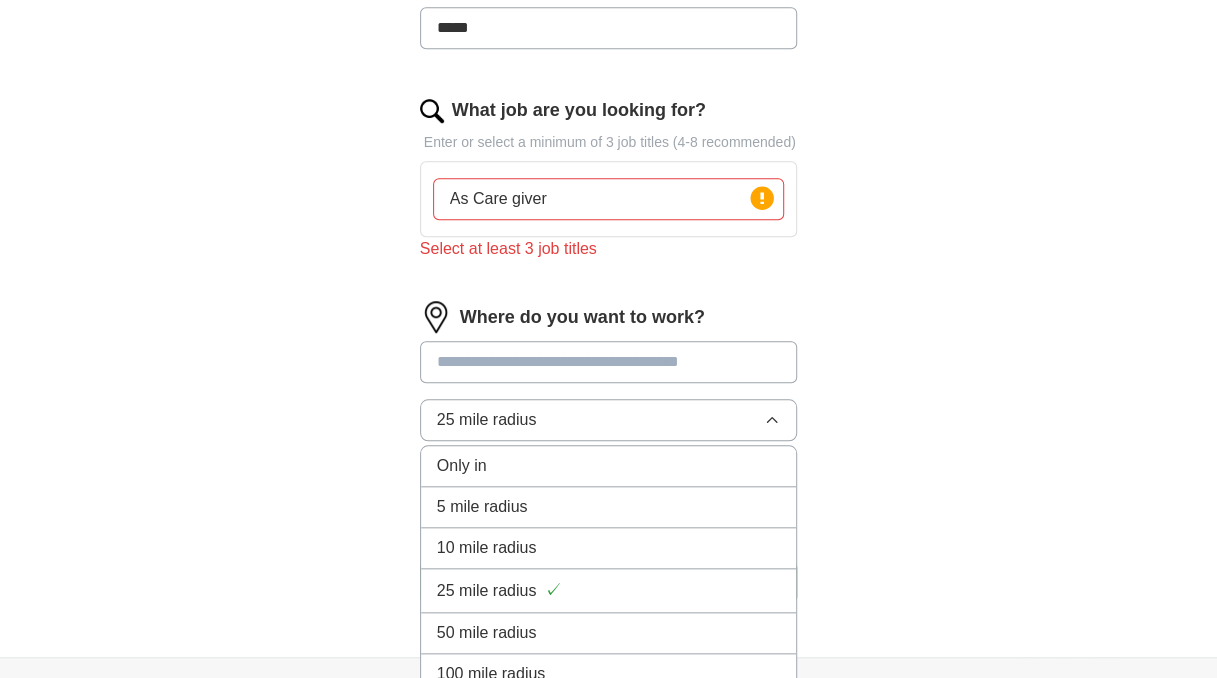 click on "10 mile radius" at bounding box center (609, 548) 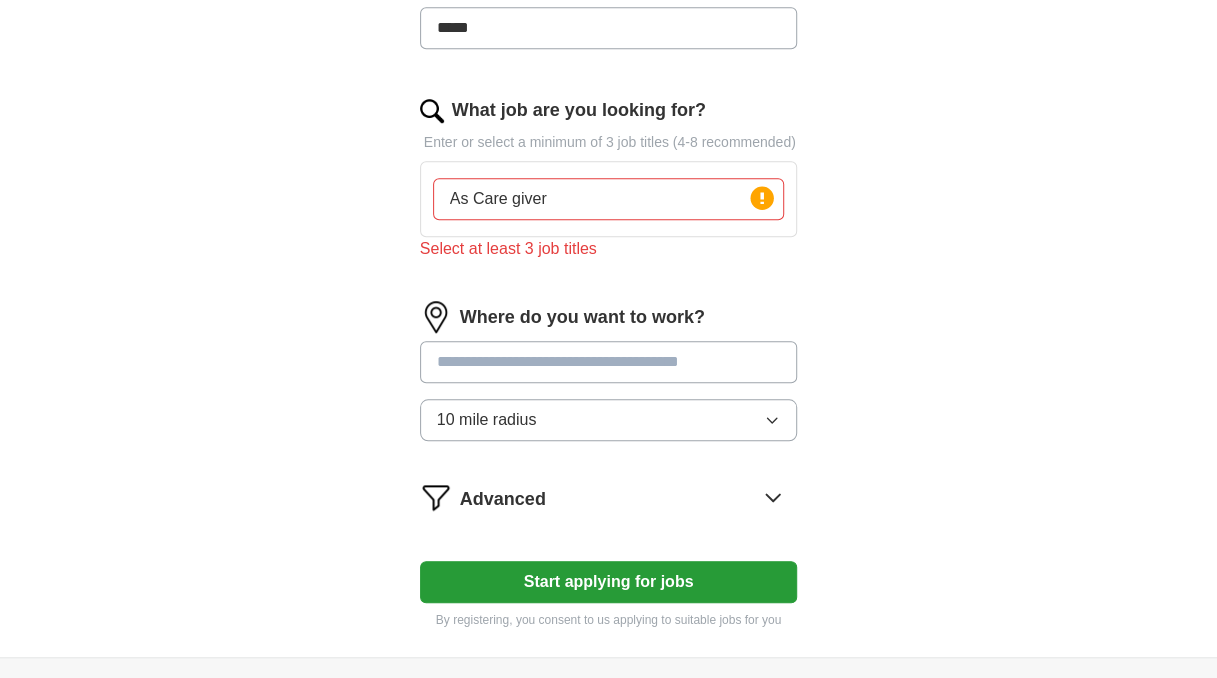 click on "As Care giver" at bounding box center [609, 199] 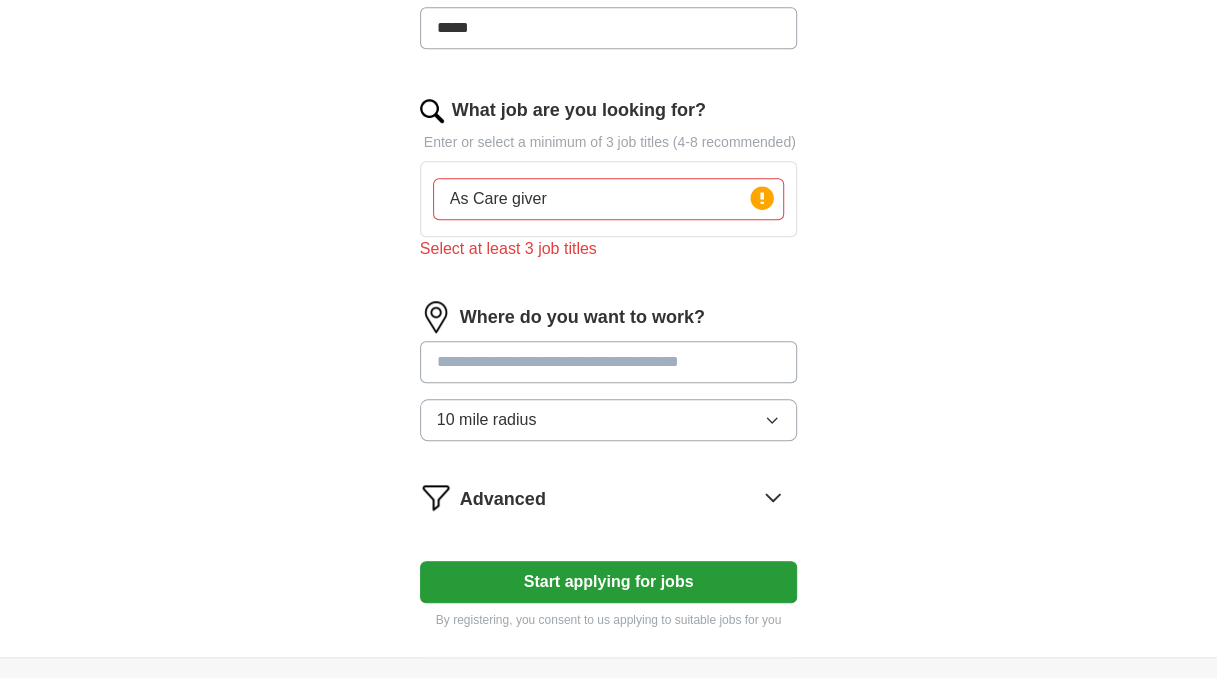 click on "As Care giver" at bounding box center (609, 199) 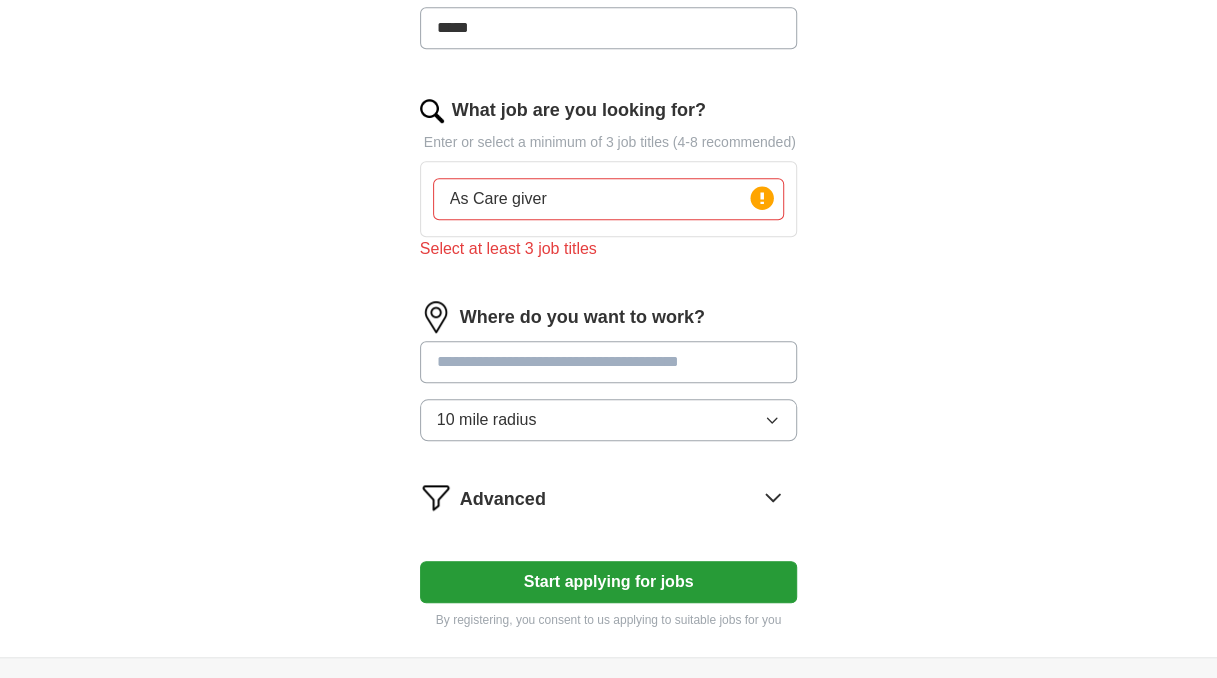 click on "As Care giver" at bounding box center (609, 199) 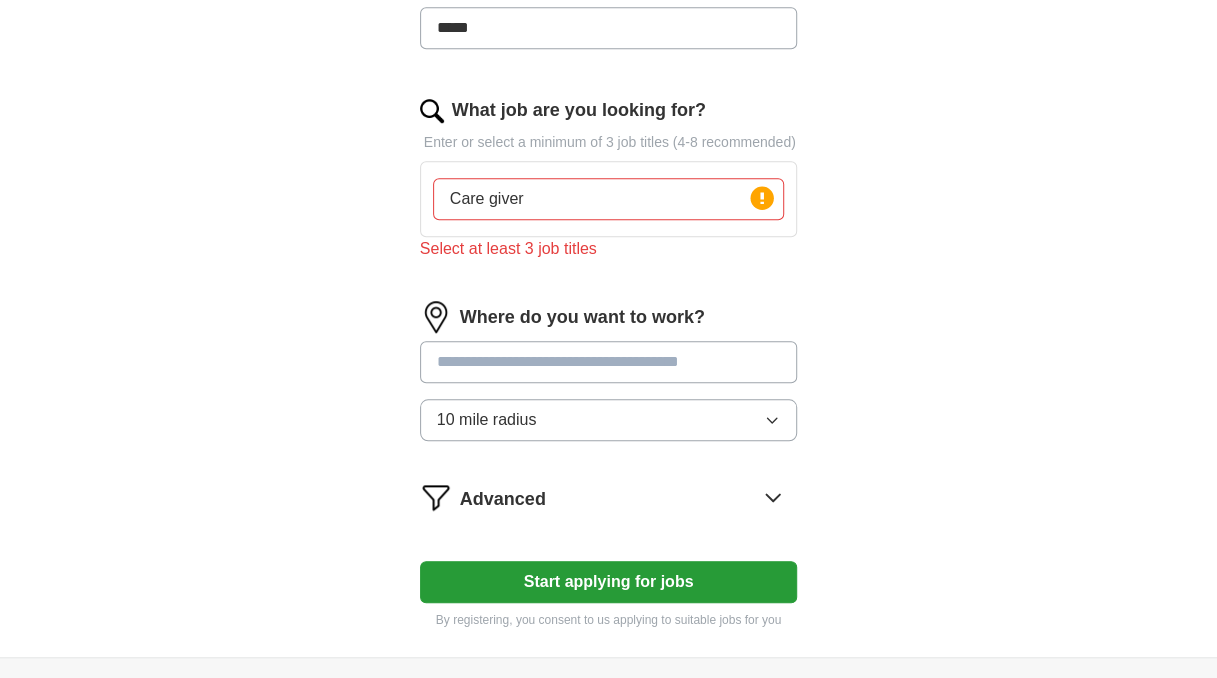 click on "Care giver" at bounding box center [609, 199] 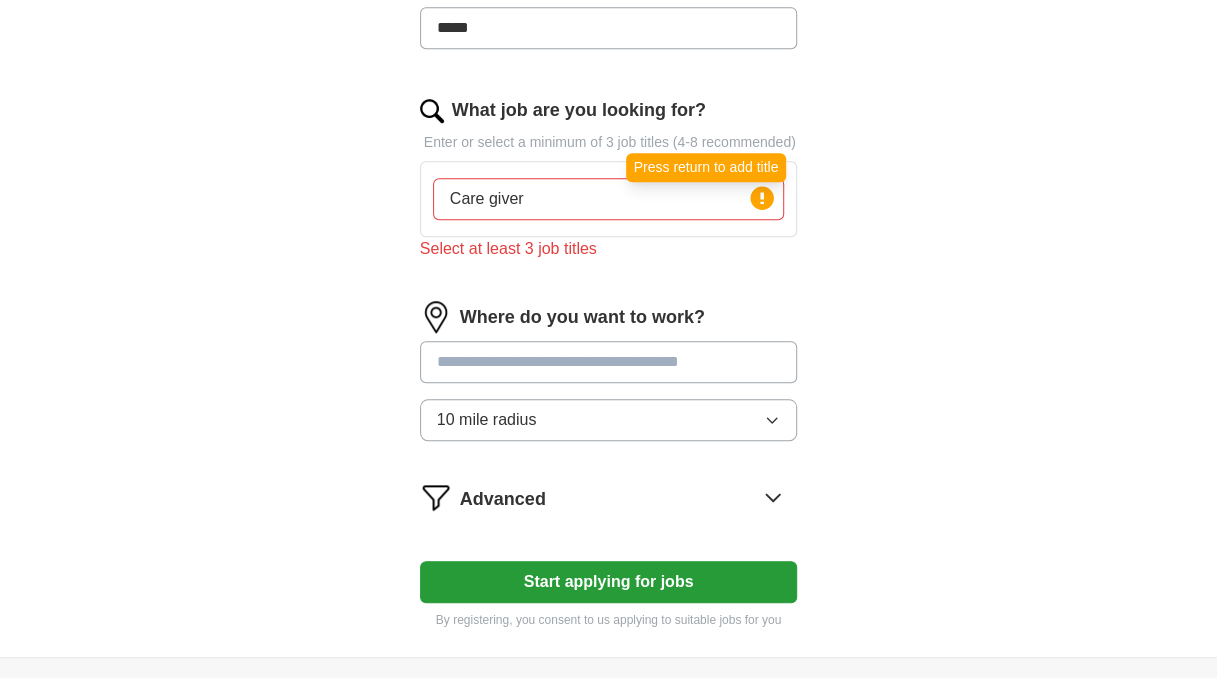 click 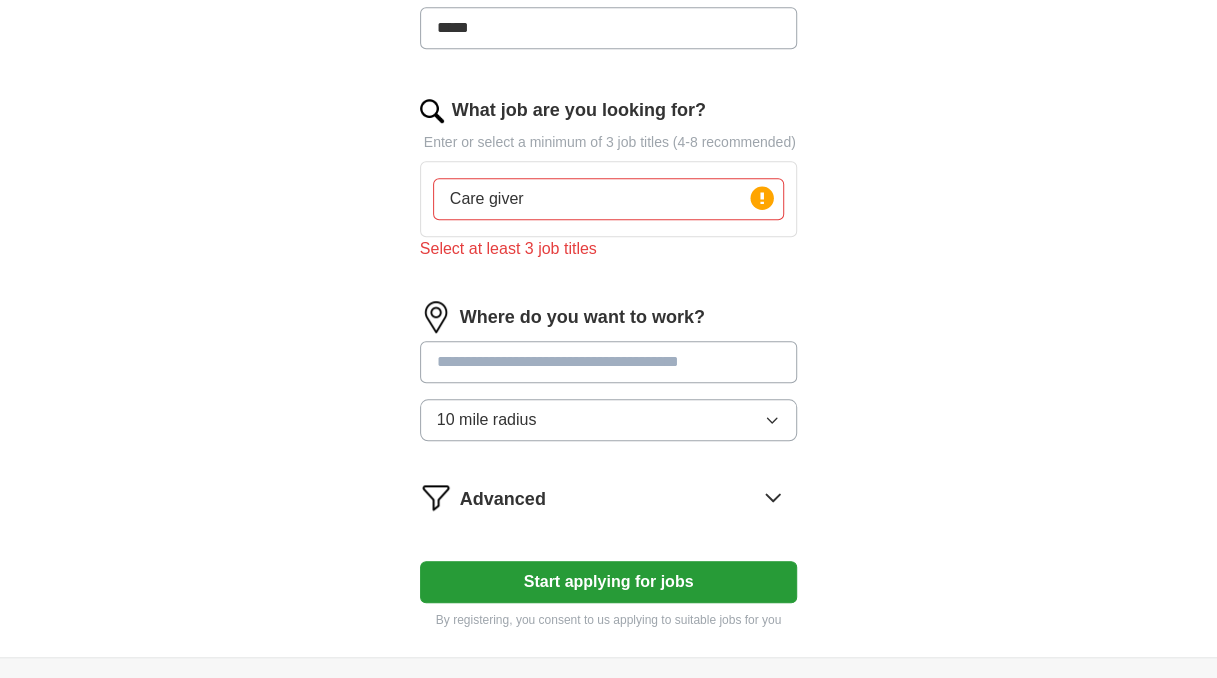 click at bounding box center (609, 362) 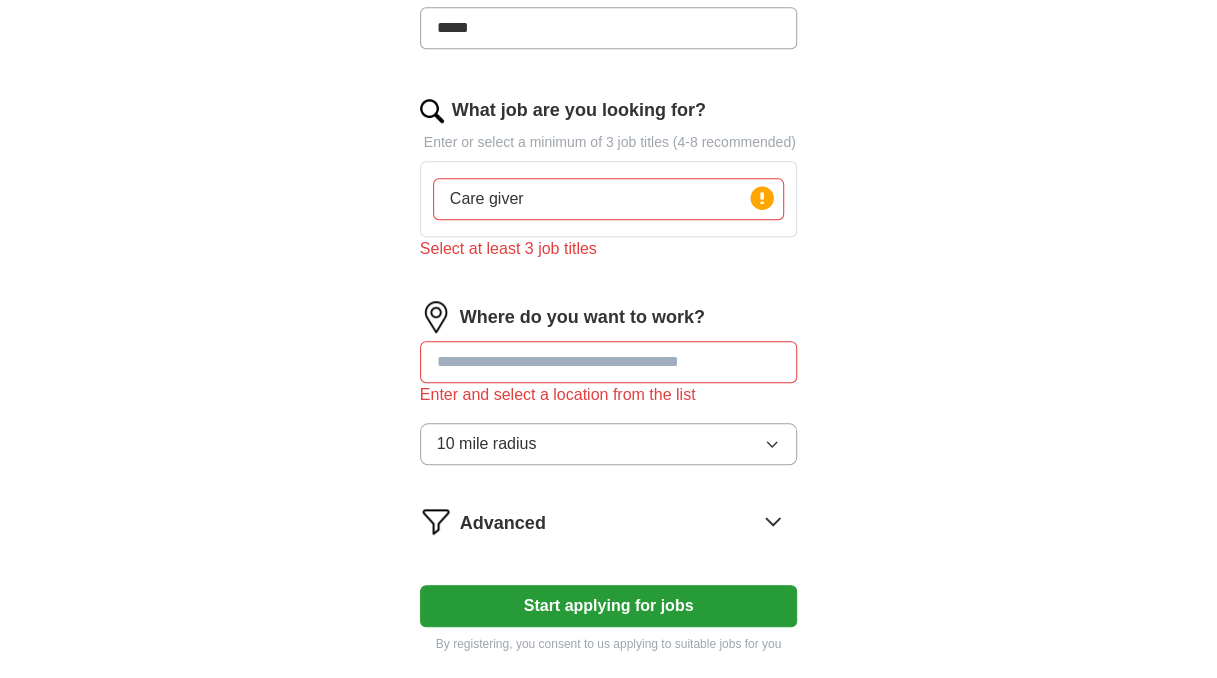 click on "Start applying for jobs" at bounding box center (609, 606) 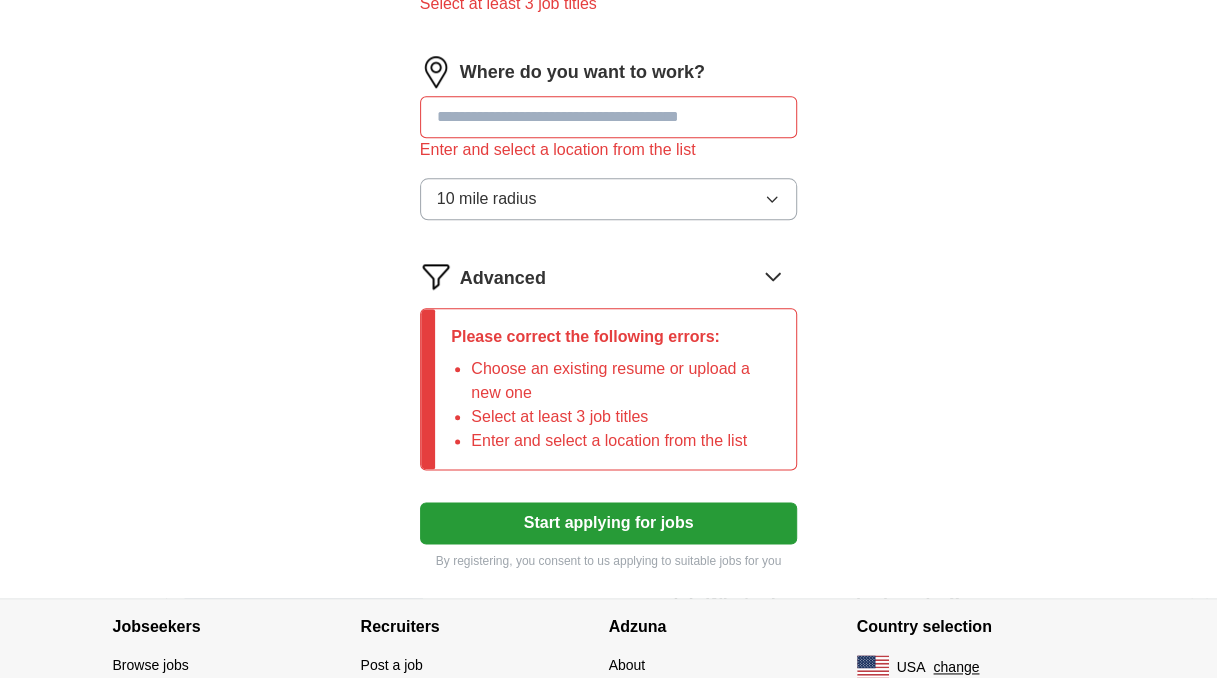 scroll, scrollTop: 956, scrollLeft: 0, axis: vertical 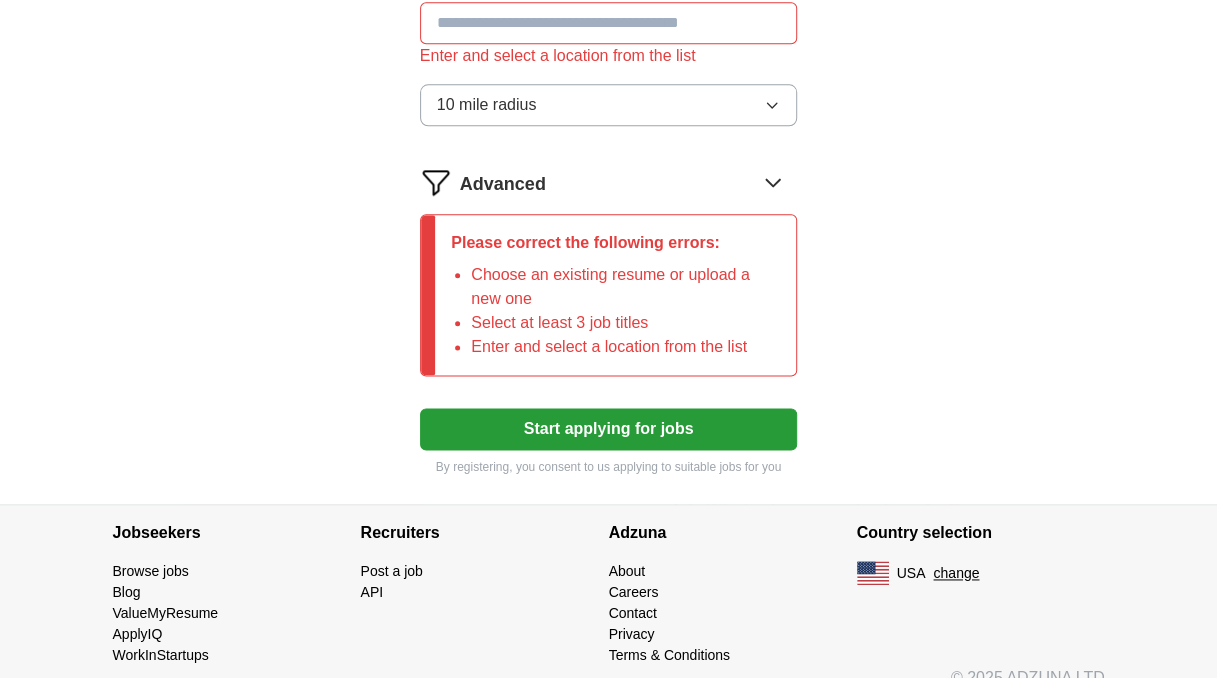 click on "Where do you want to work? Enter and select a location from the list 10 mile radius" at bounding box center (609, 52) 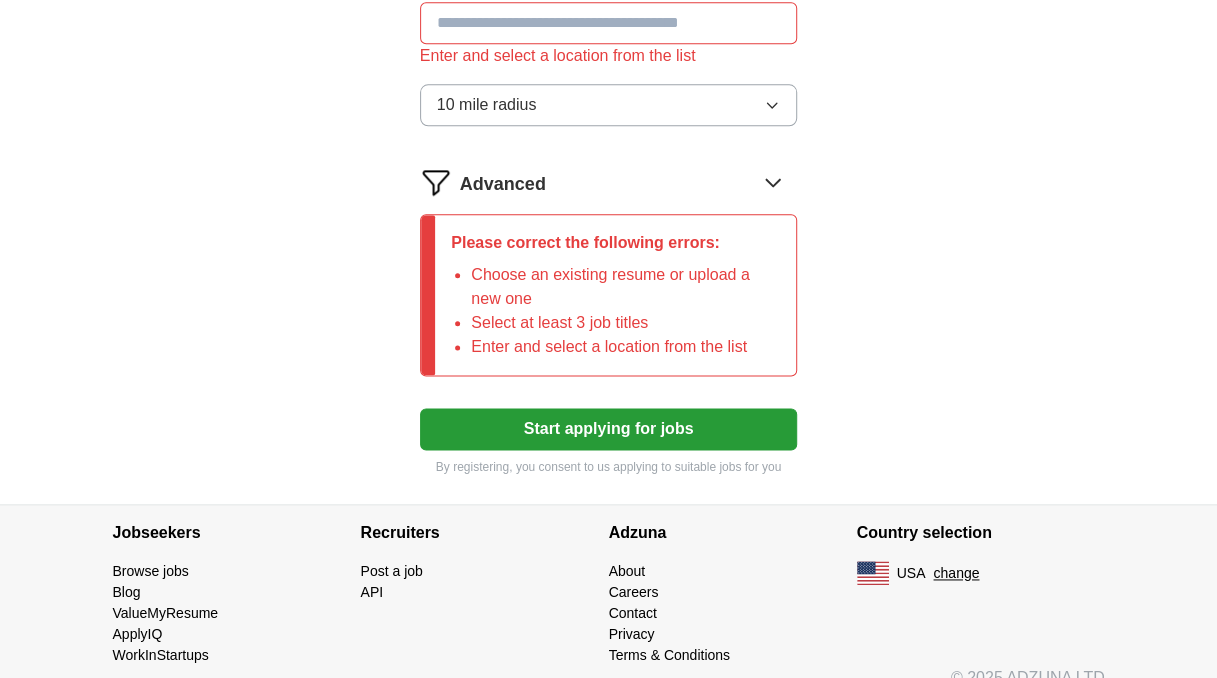 click at bounding box center [609, 23] 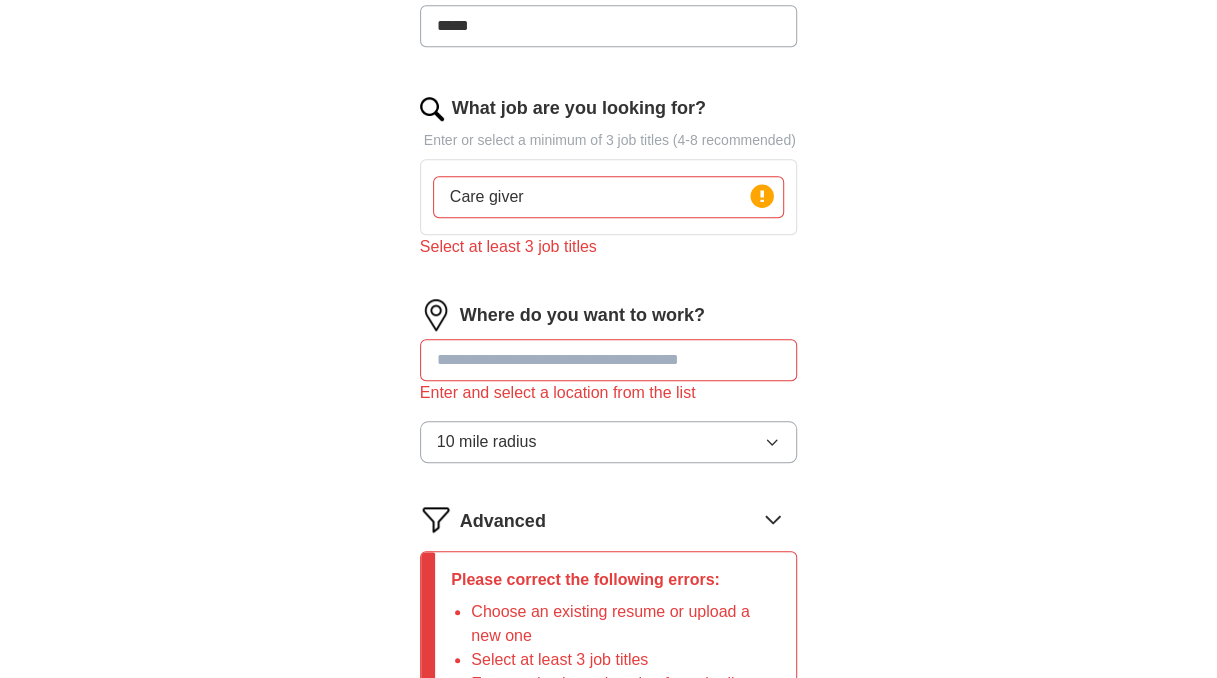 scroll, scrollTop: 702, scrollLeft: 0, axis: vertical 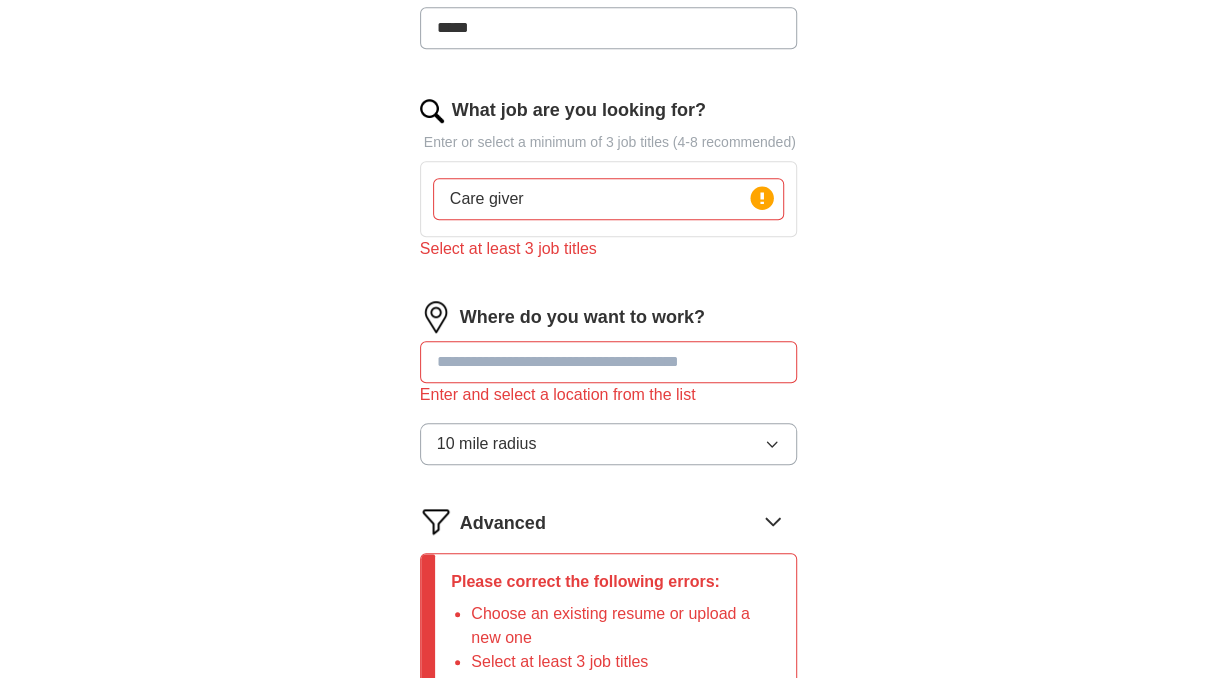 click on "Care giver" at bounding box center (609, 199) 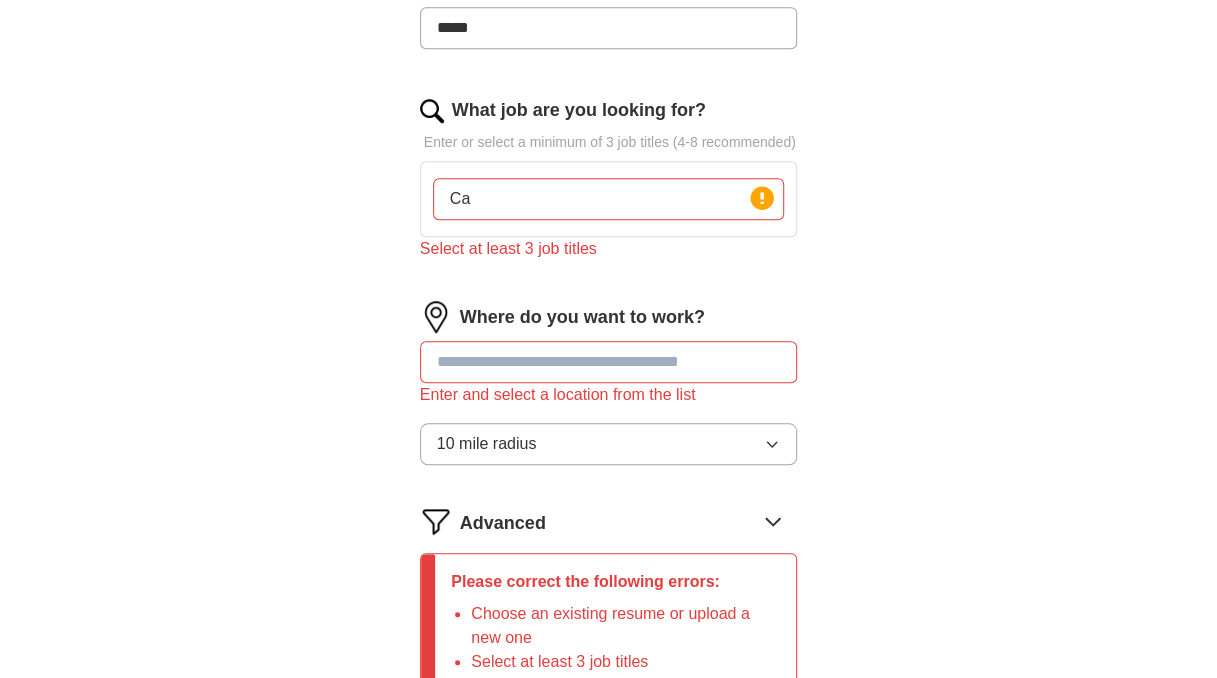 type on "C" 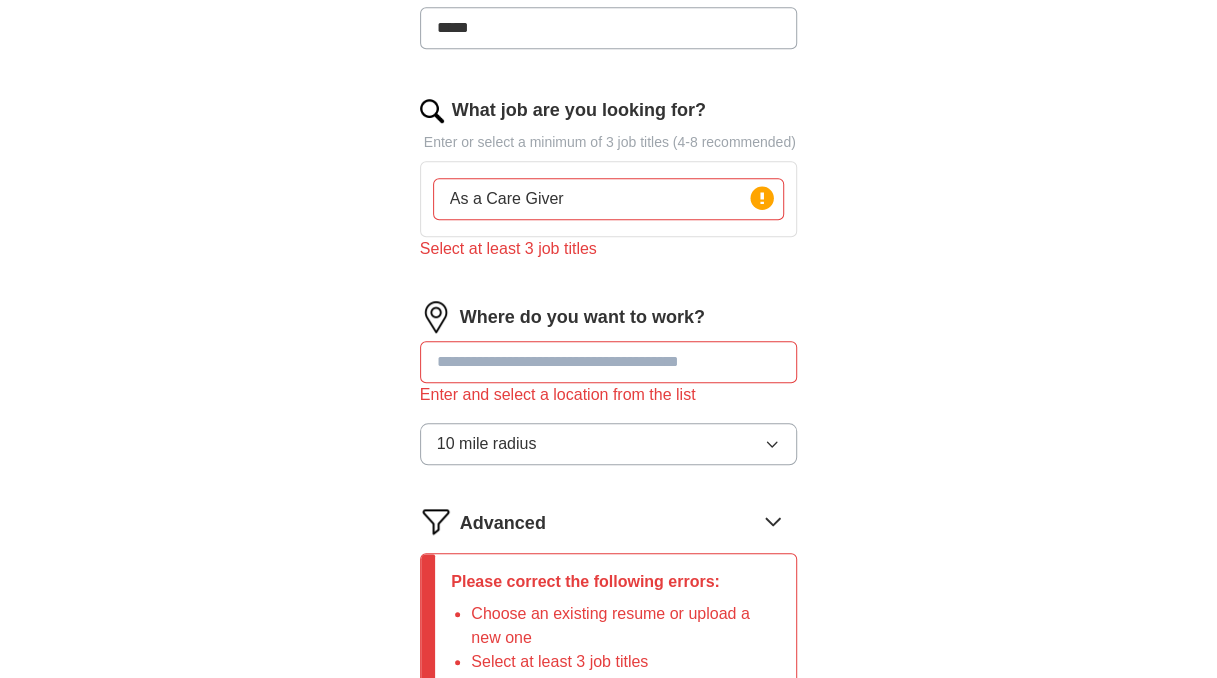 click on "Where do you want to work? Enter and select a location from the list 10 mile radius" at bounding box center [609, 391] 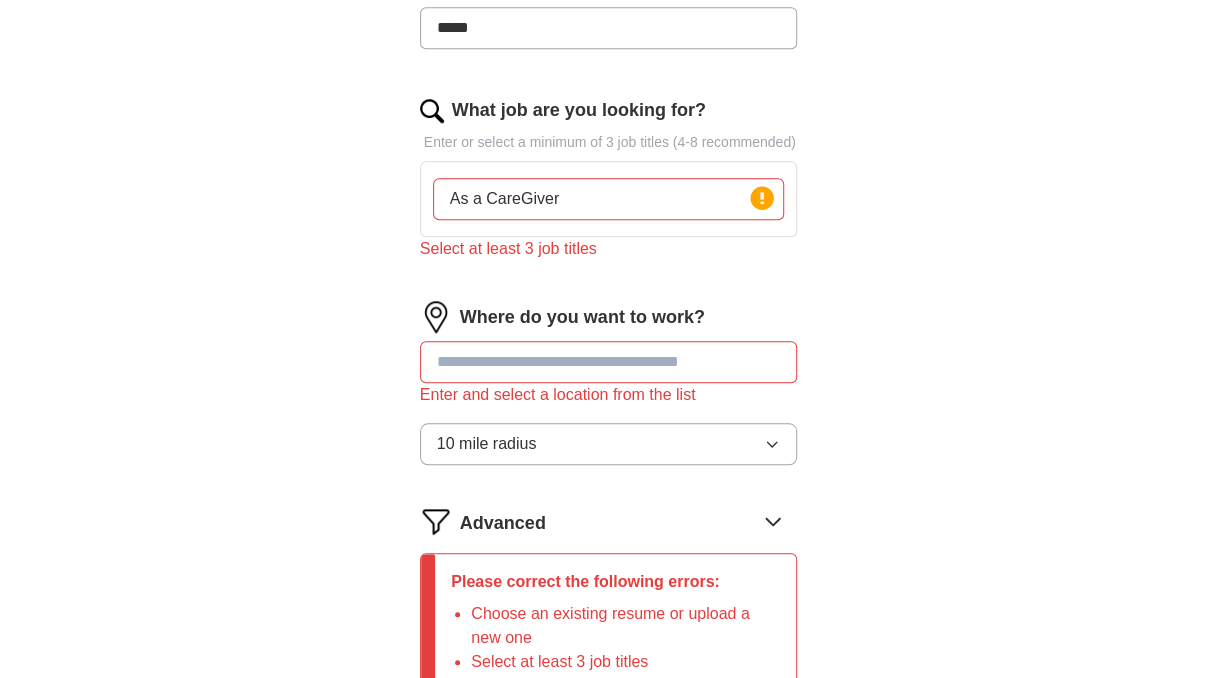 click on "As a CareGiver" at bounding box center [609, 199] 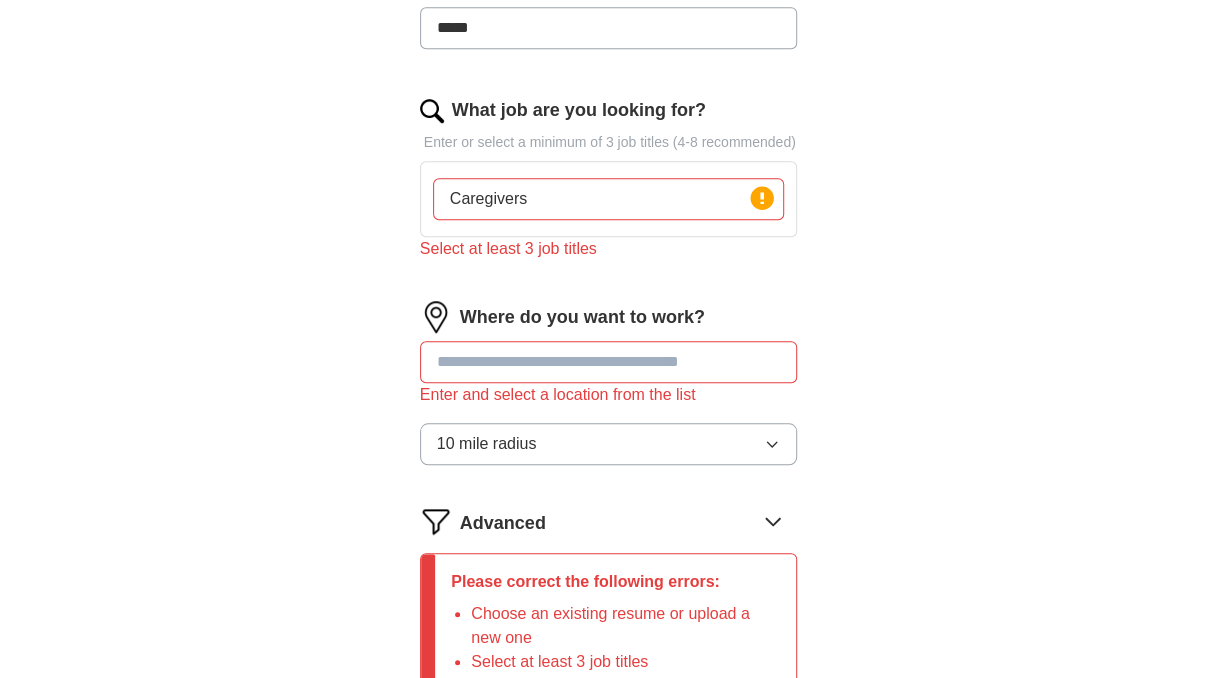 click on "ApplyIQ Let ApplyIQ do the hard work of searching and applying for jobs. Just tell us what you're looking for, and we'll do the<bos>. Upload a resume Drag and drop your resume or Choose file By uploading your resume you agree to our T&Cs and Privacy Notice . Choose an existing resume or upload a new one First Name [FIRST] Last Name [LAST] What job are you looking for? Enter or select a minimum of 3 job titles (4-8 recommended) Caregivers Press return to add title Select at least 3 job titles Where do you want to work? Enter and select a location from the list 10 mile radius Advanced Please correct the following errors: Choose an existing resume or upload a new one Select at least 3 job titles Enter and select a location from the list Start applying for jobs By registering, you consent to us applying to suitable jobs for you" at bounding box center [609, 101] 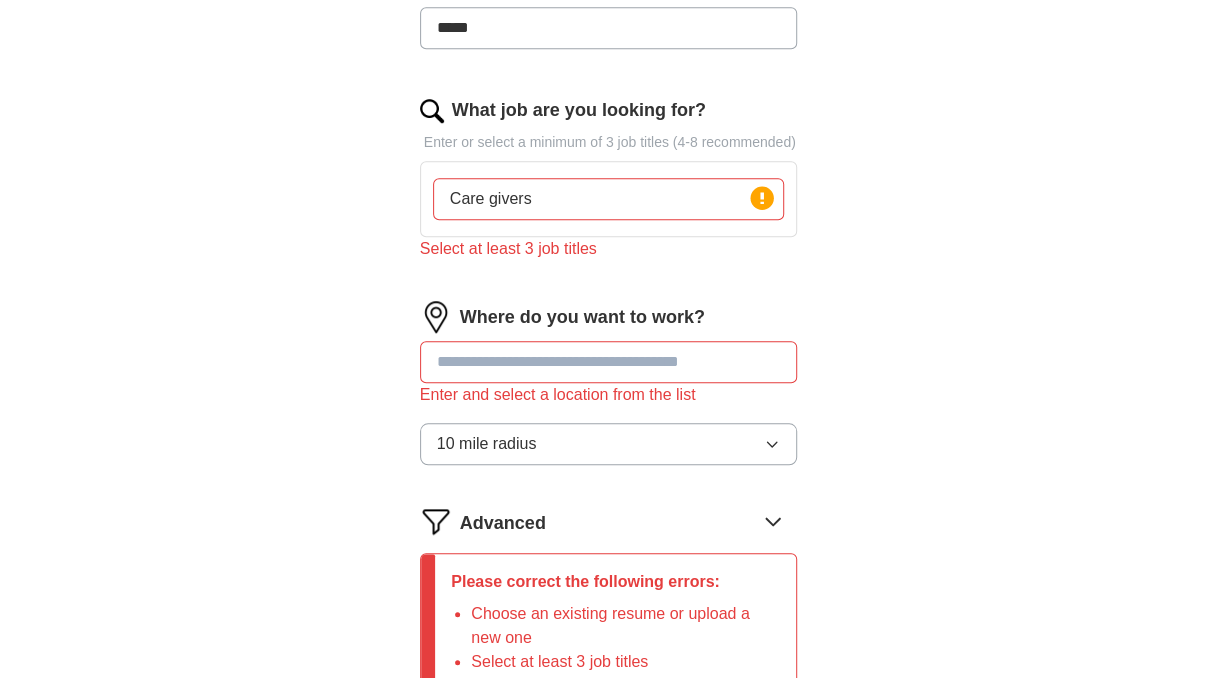 click on "Care givers" at bounding box center (609, 199) 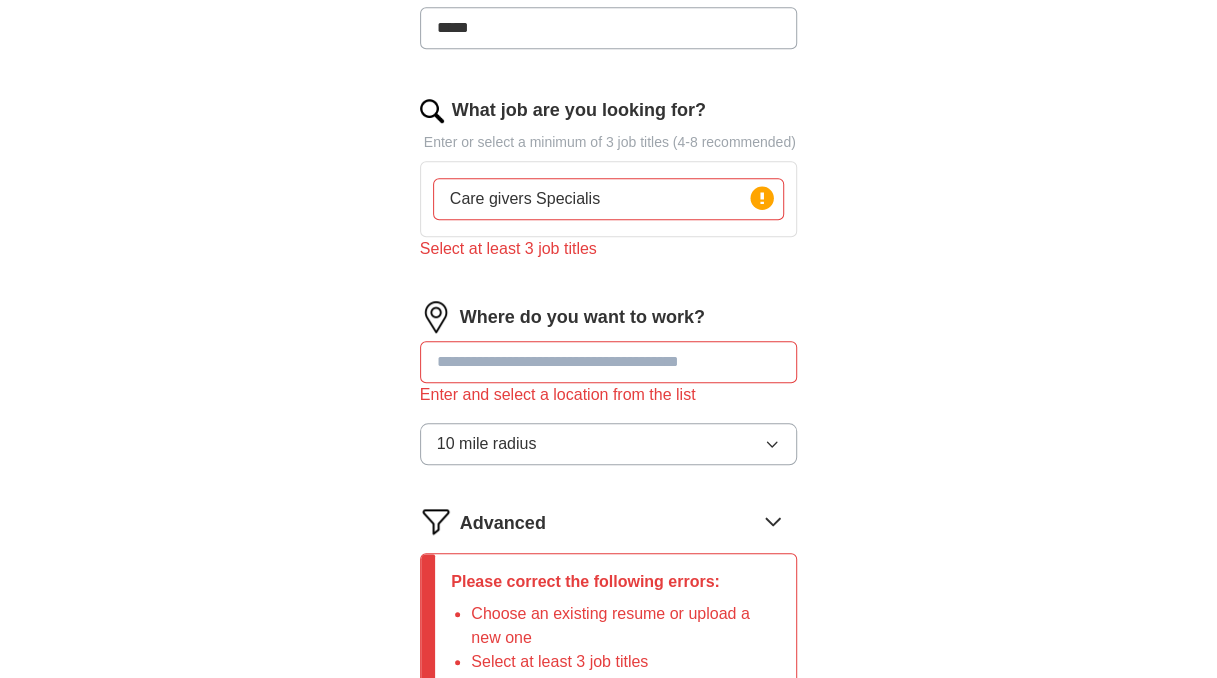click at bounding box center [609, 362] 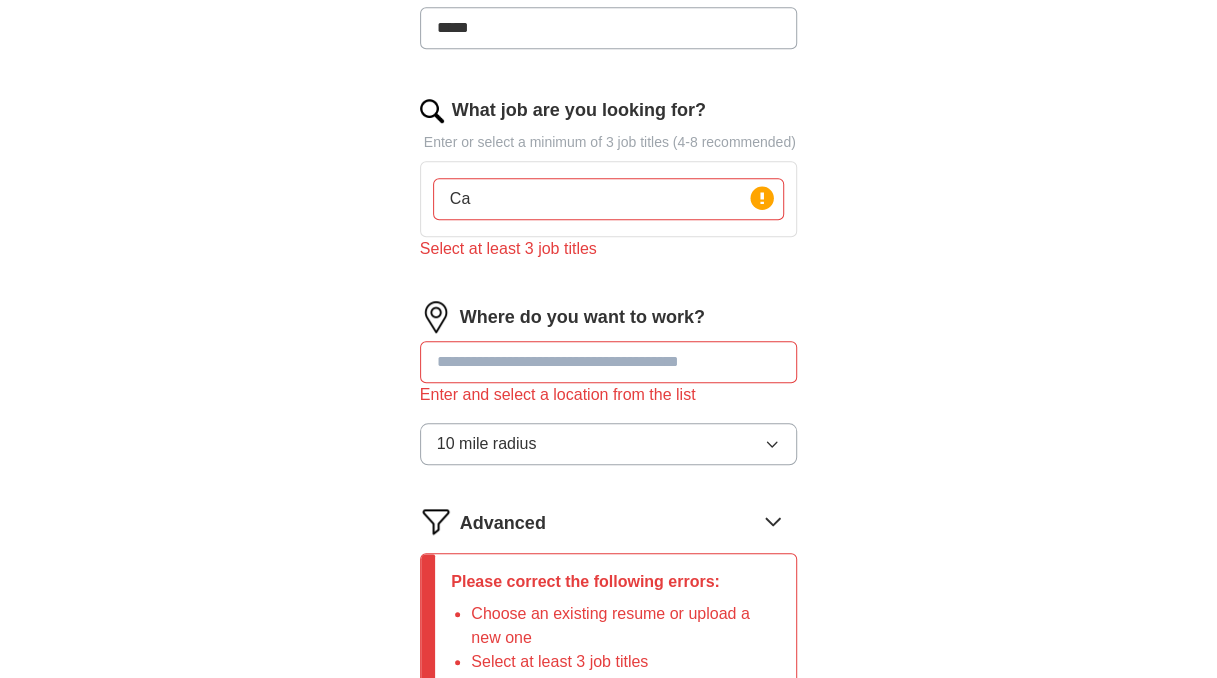 type on "C" 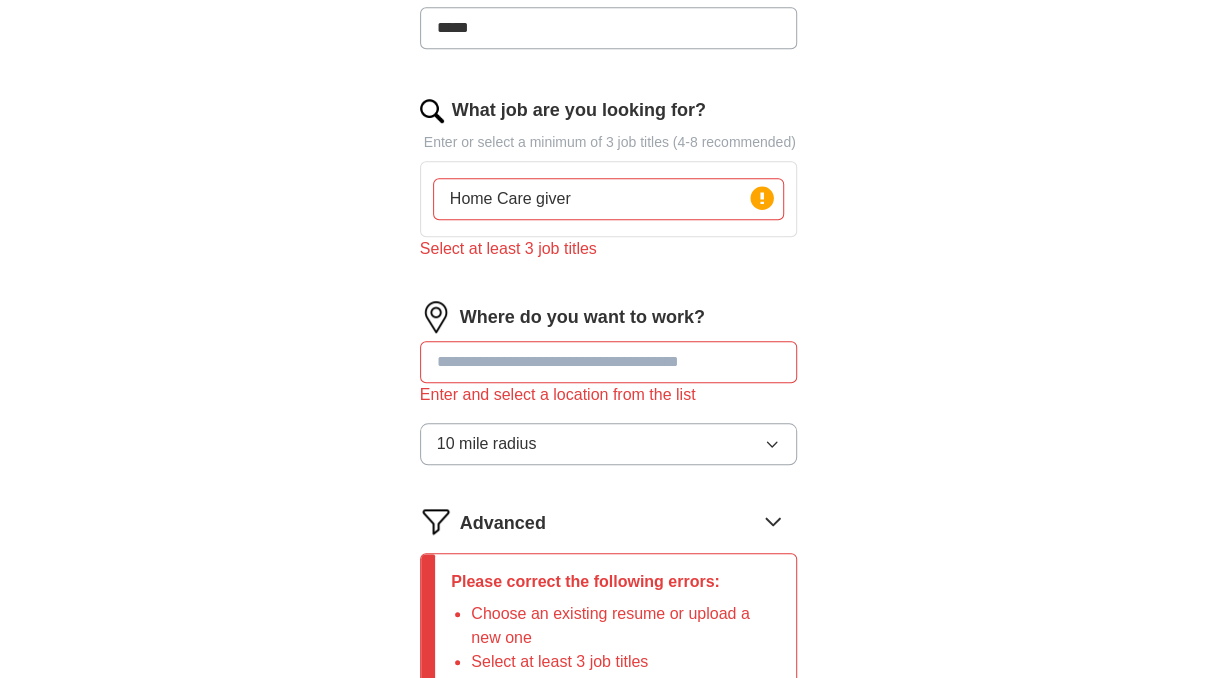 click on "Where do you want to work? Enter and select a location from the list 10 mile radius" at bounding box center [609, 391] 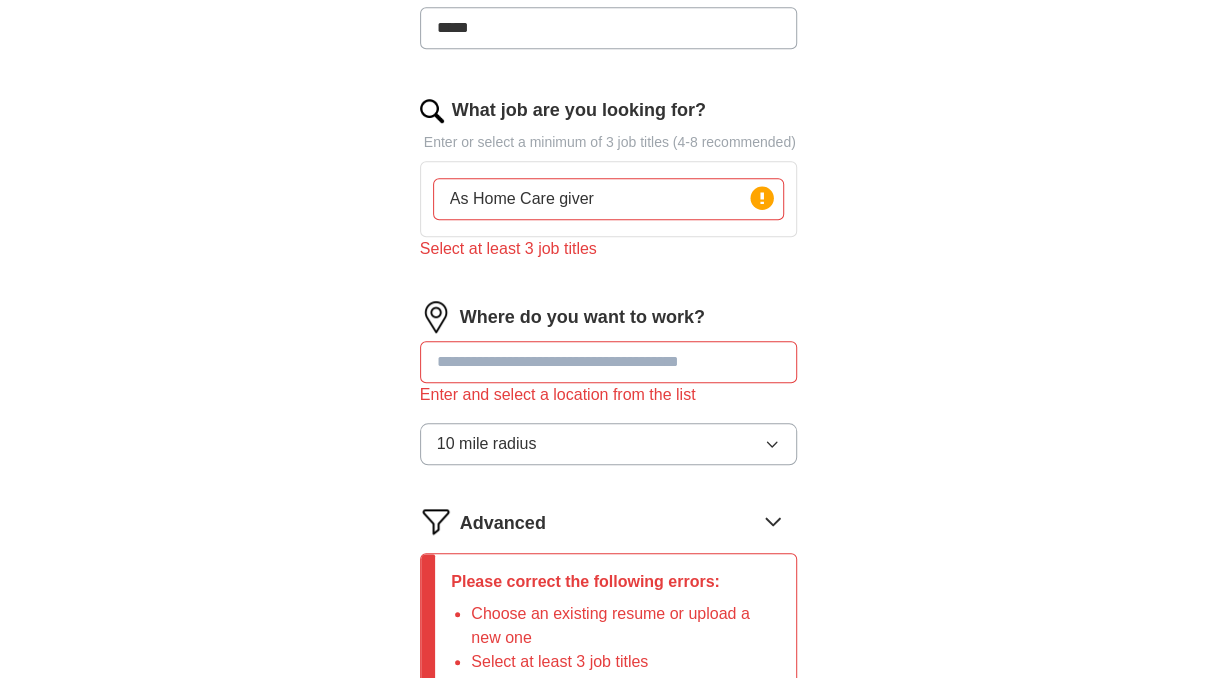 click on "As Home Care giver" at bounding box center [609, 199] 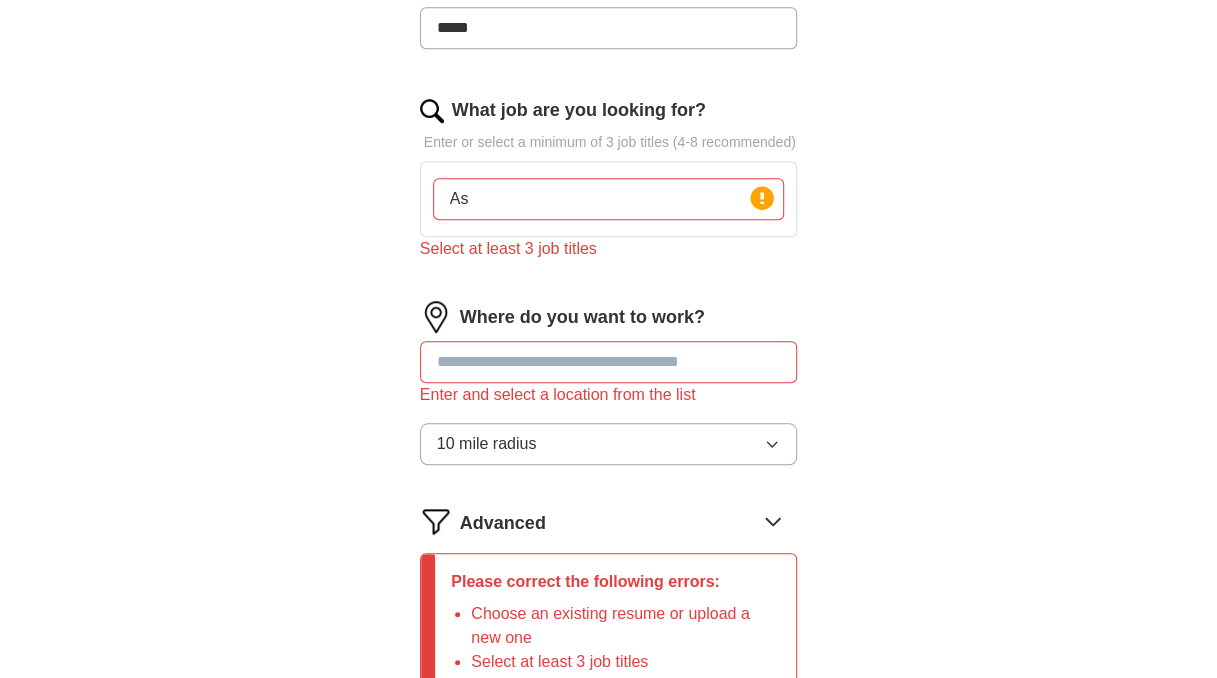 type on "A" 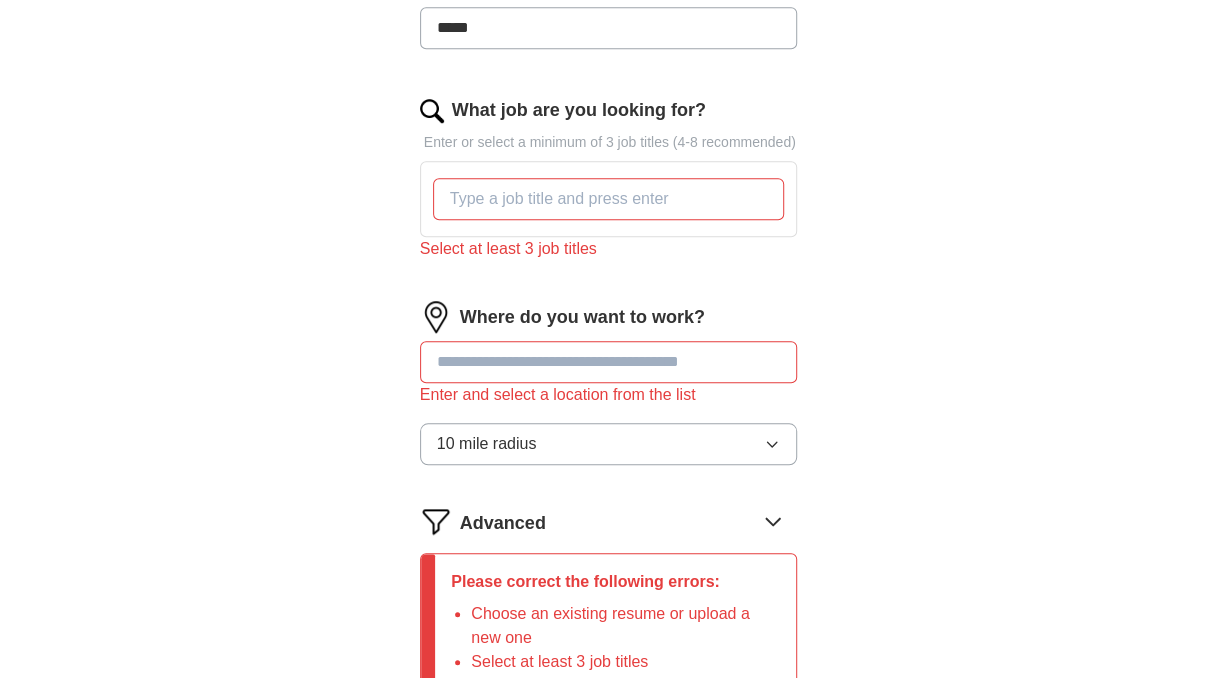 click on "Where do you want to work? Enter and select a location from the list 10 mile radius" at bounding box center [609, 391] 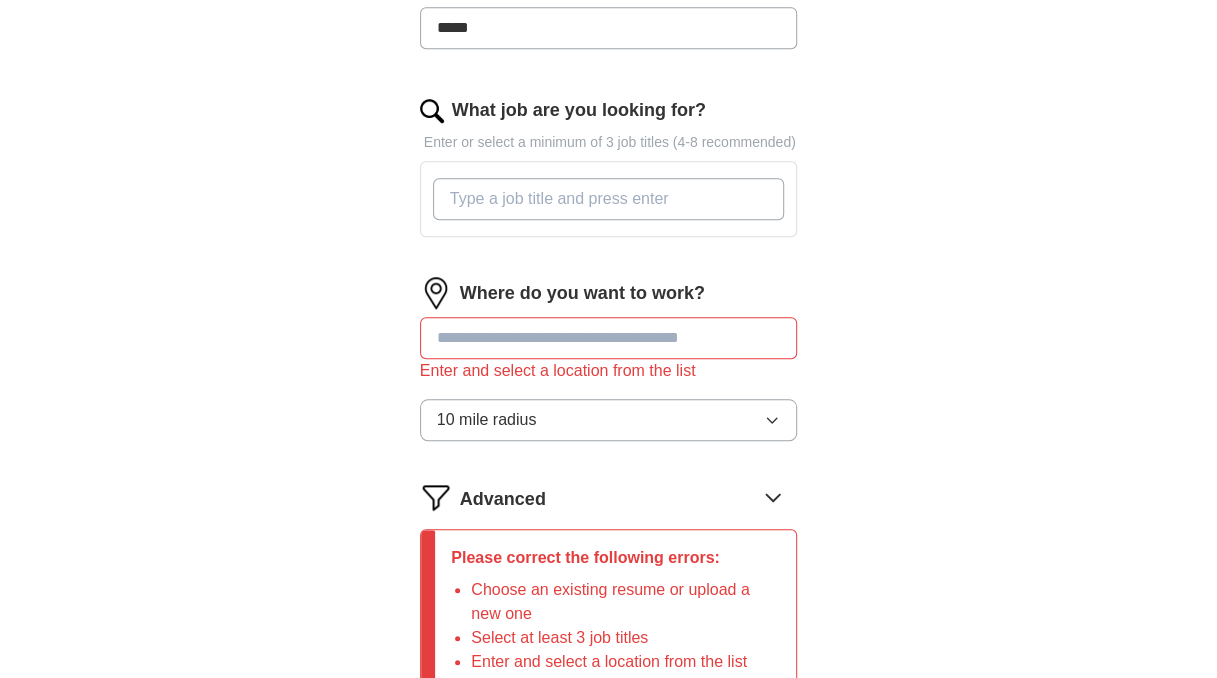 click on "What job are you looking for?" at bounding box center (609, 199) 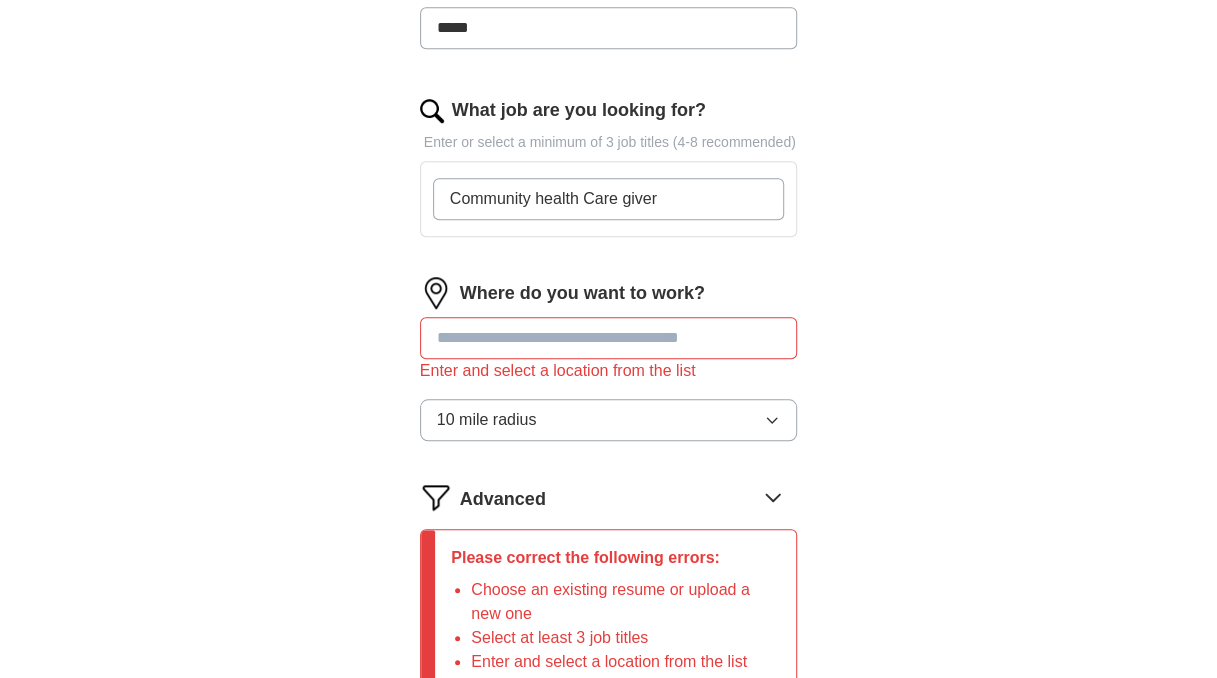 type on "Community health Care giver" 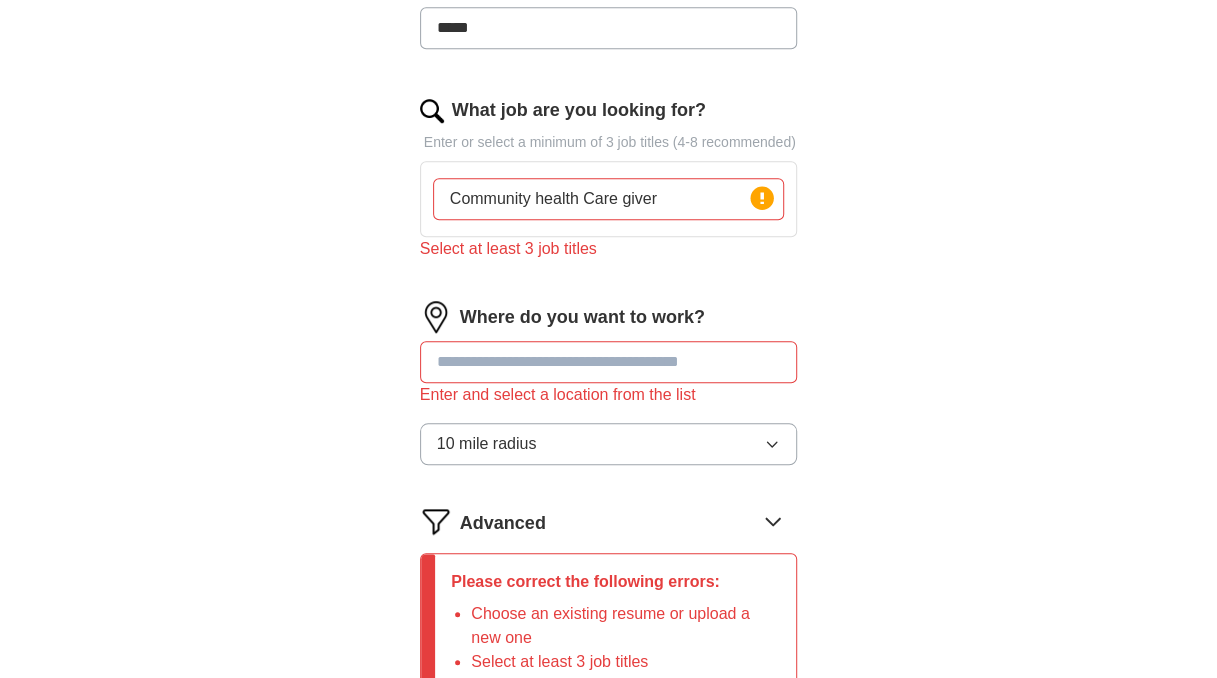click on "Where do you want to work? Enter and select a location from the list 10 mile radius" at bounding box center (609, 391) 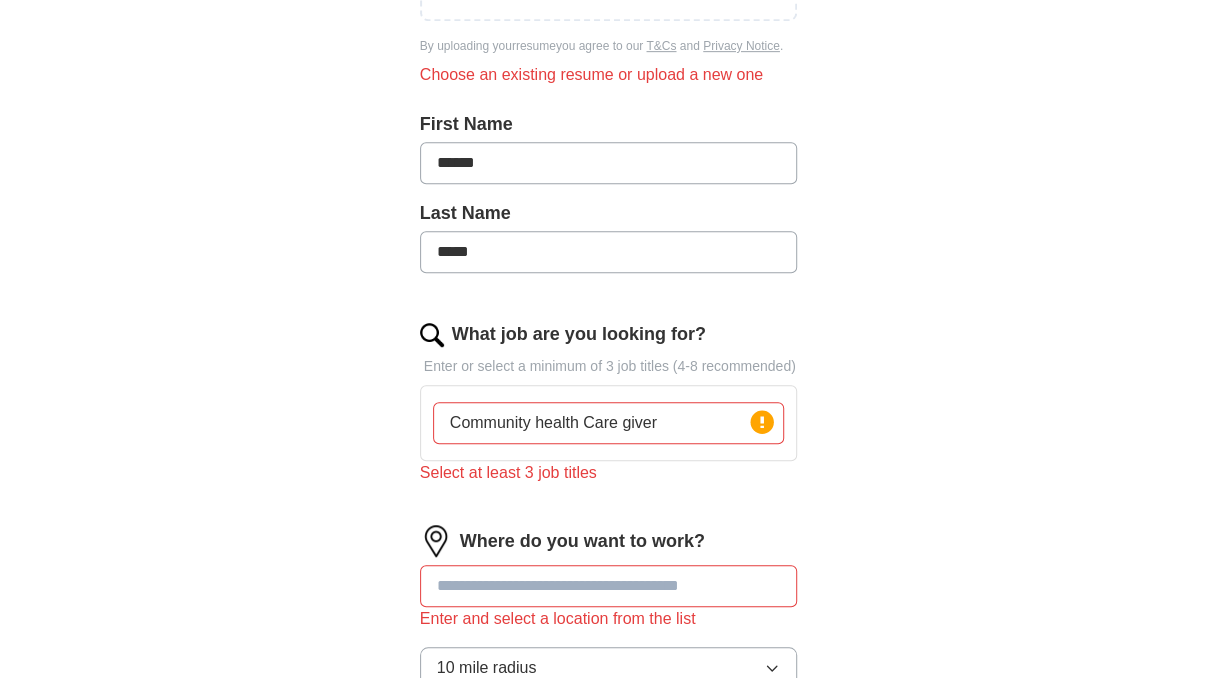 scroll, scrollTop: 448, scrollLeft: 0, axis: vertical 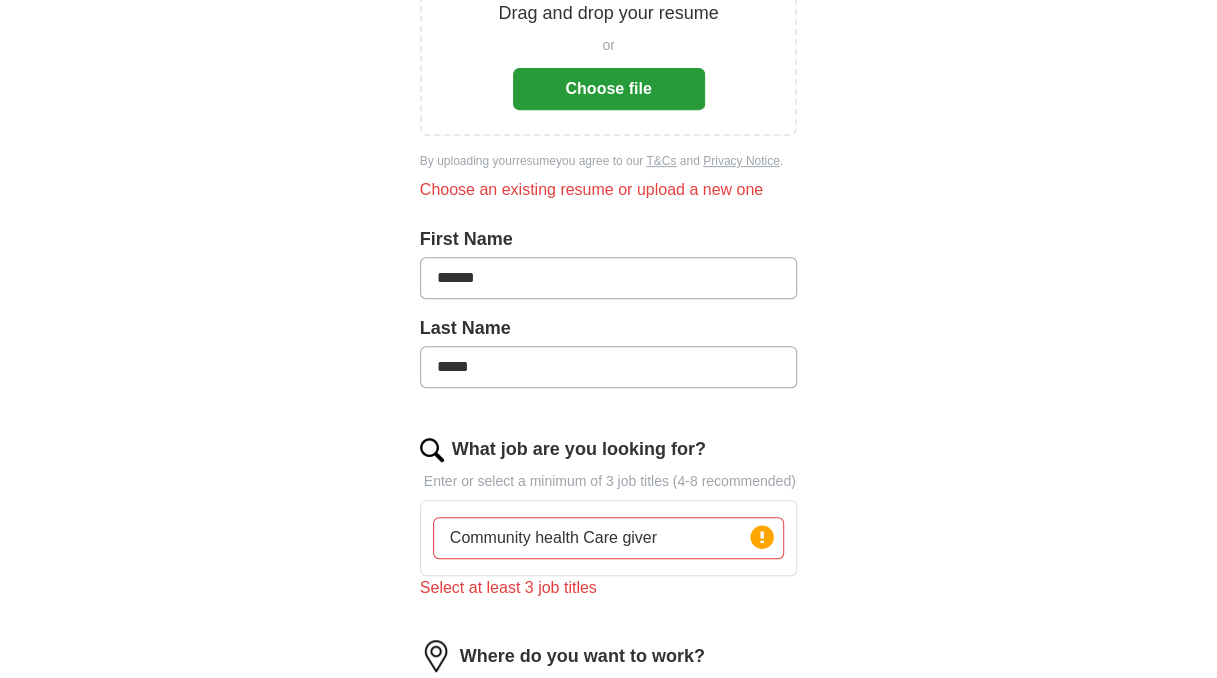 click on "Drag and drop your resume or Choose file" at bounding box center [609, 55] 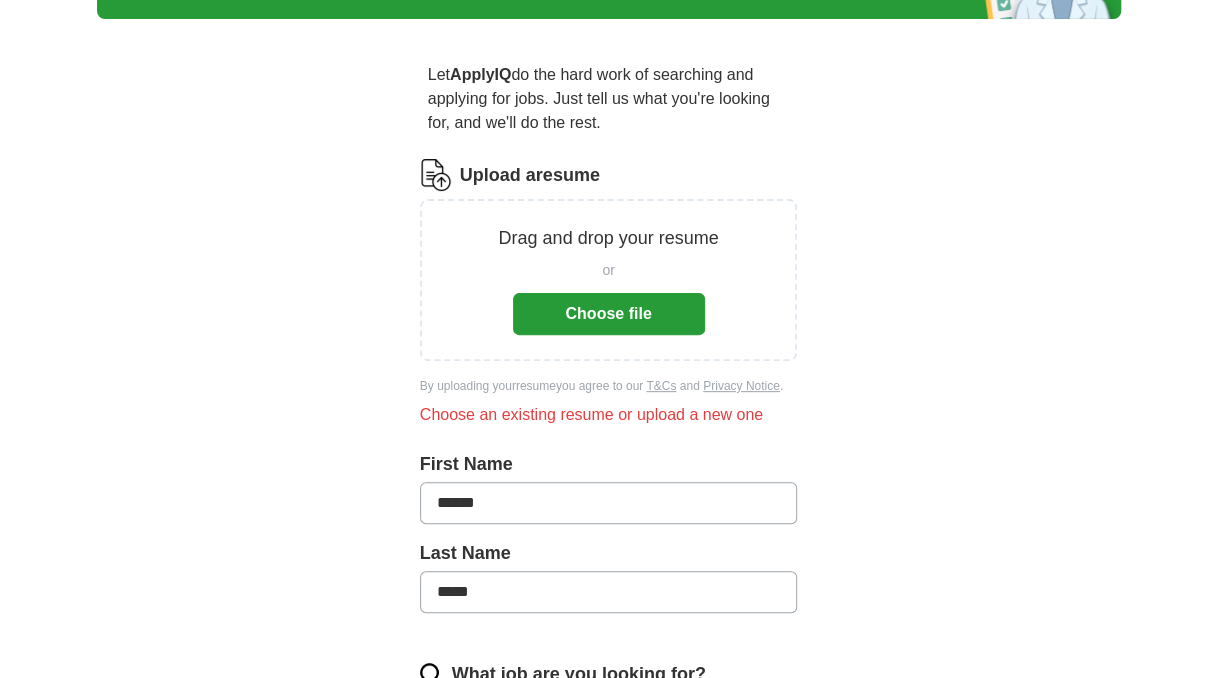 scroll, scrollTop: 108, scrollLeft: 0, axis: vertical 